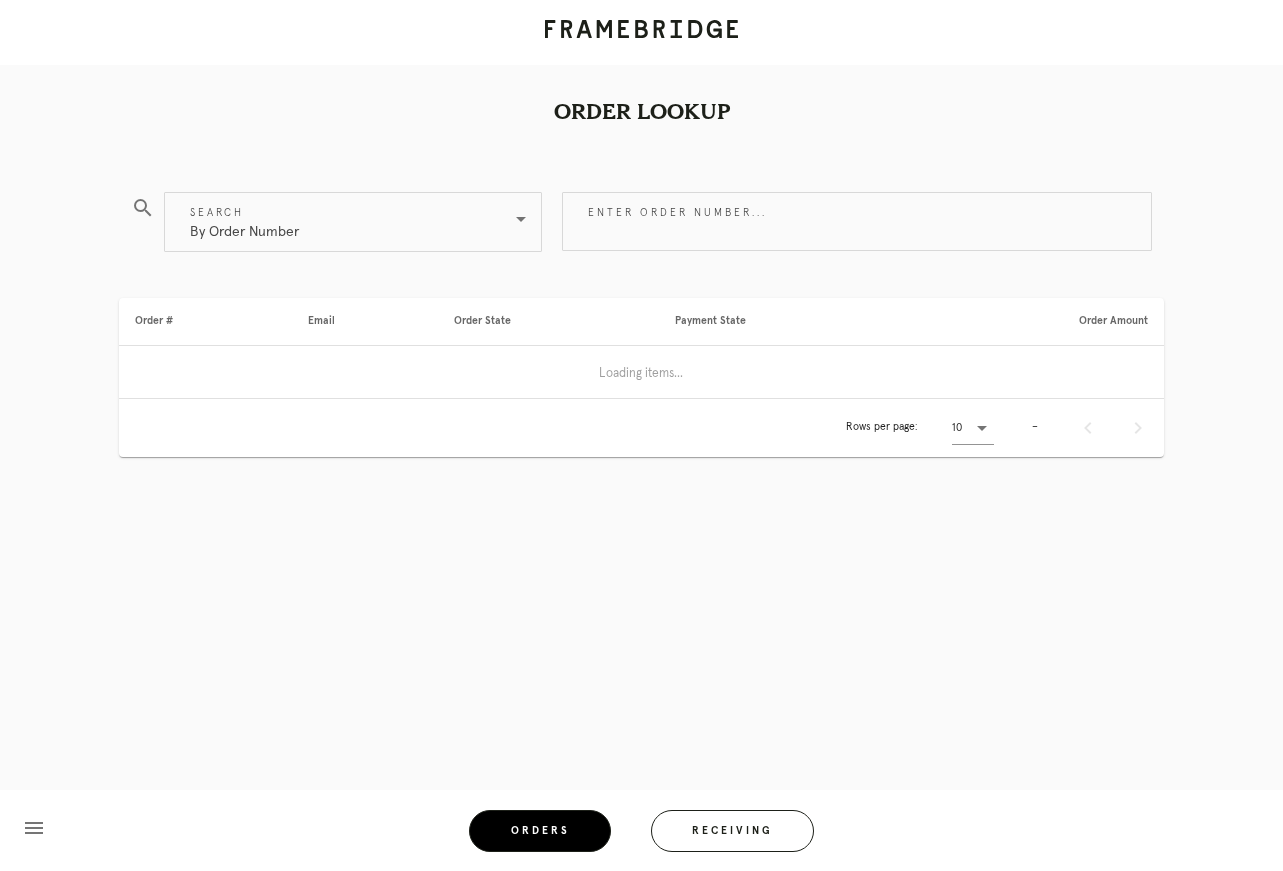 scroll, scrollTop: 0, scrollLeft: 0, axis: both 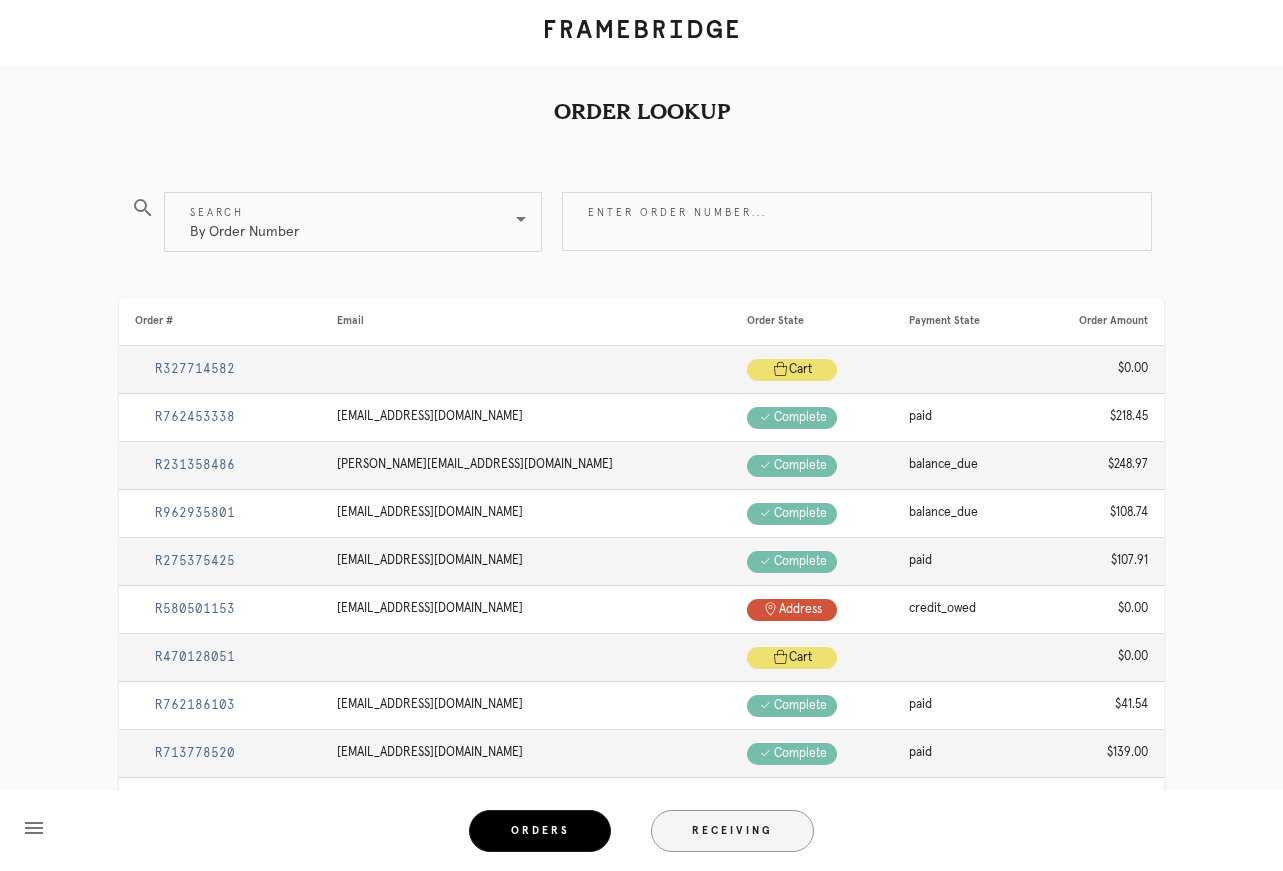 click on "Receiving" at bounding box center (733, 831) 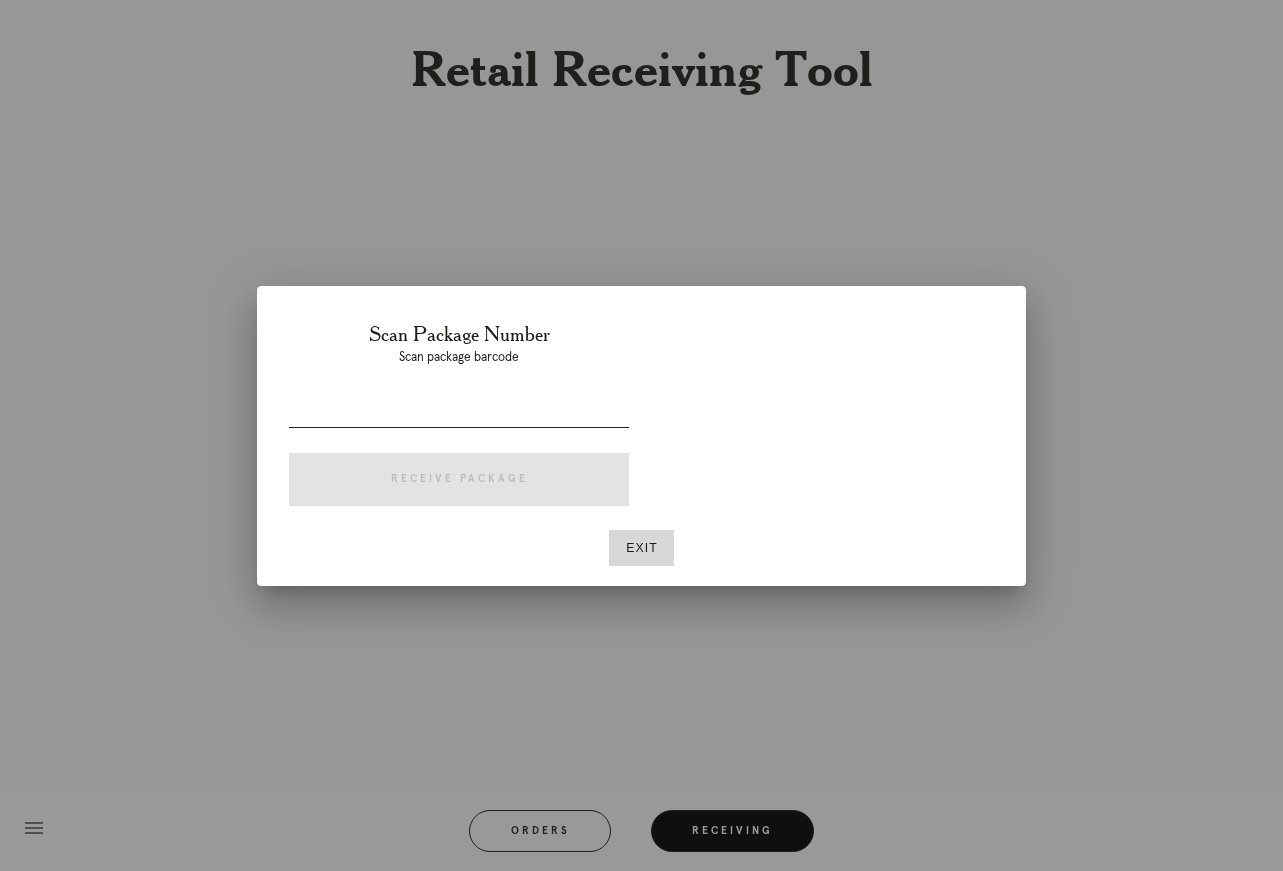 click at bounding box center [459, 411] 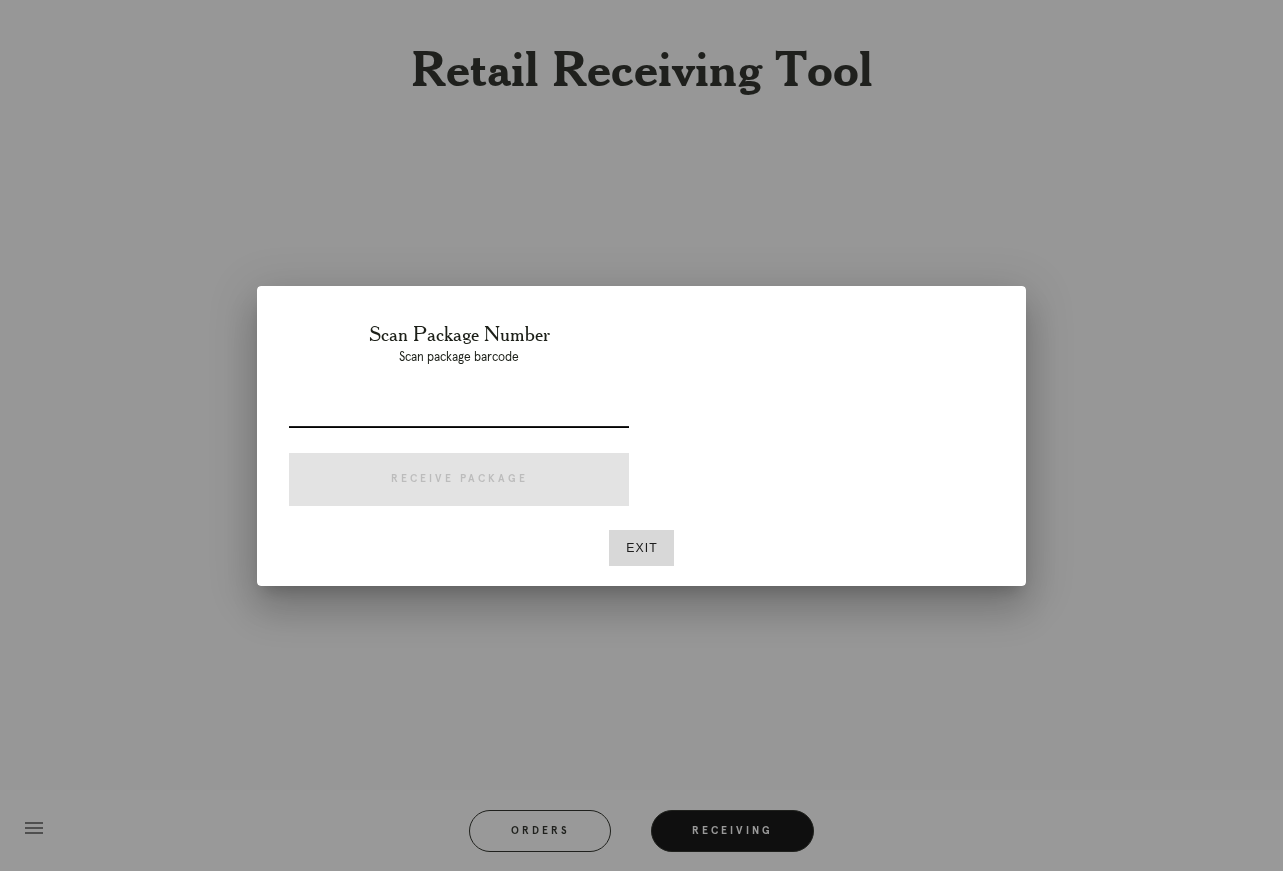 paste on "P222948376067380" 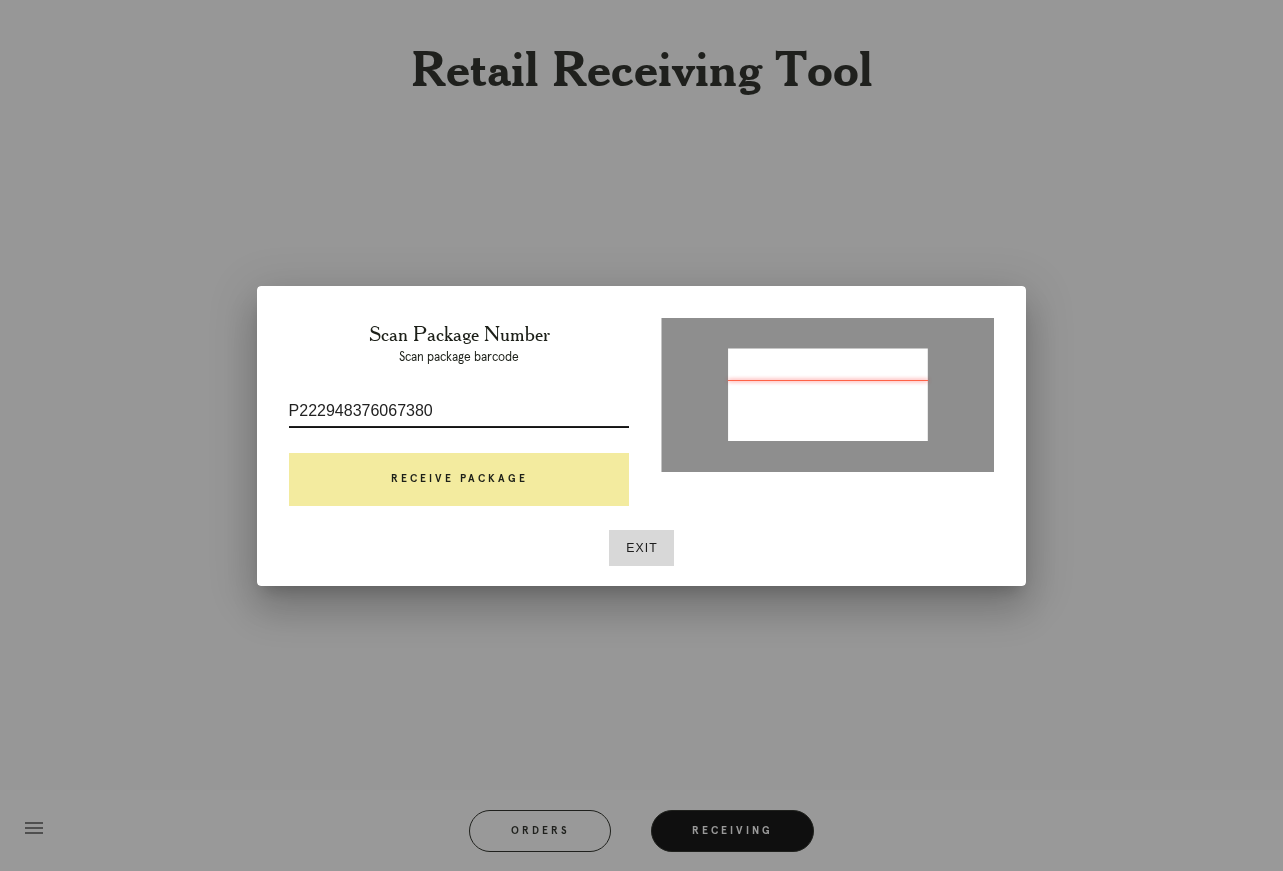 type on "P222948376067380" 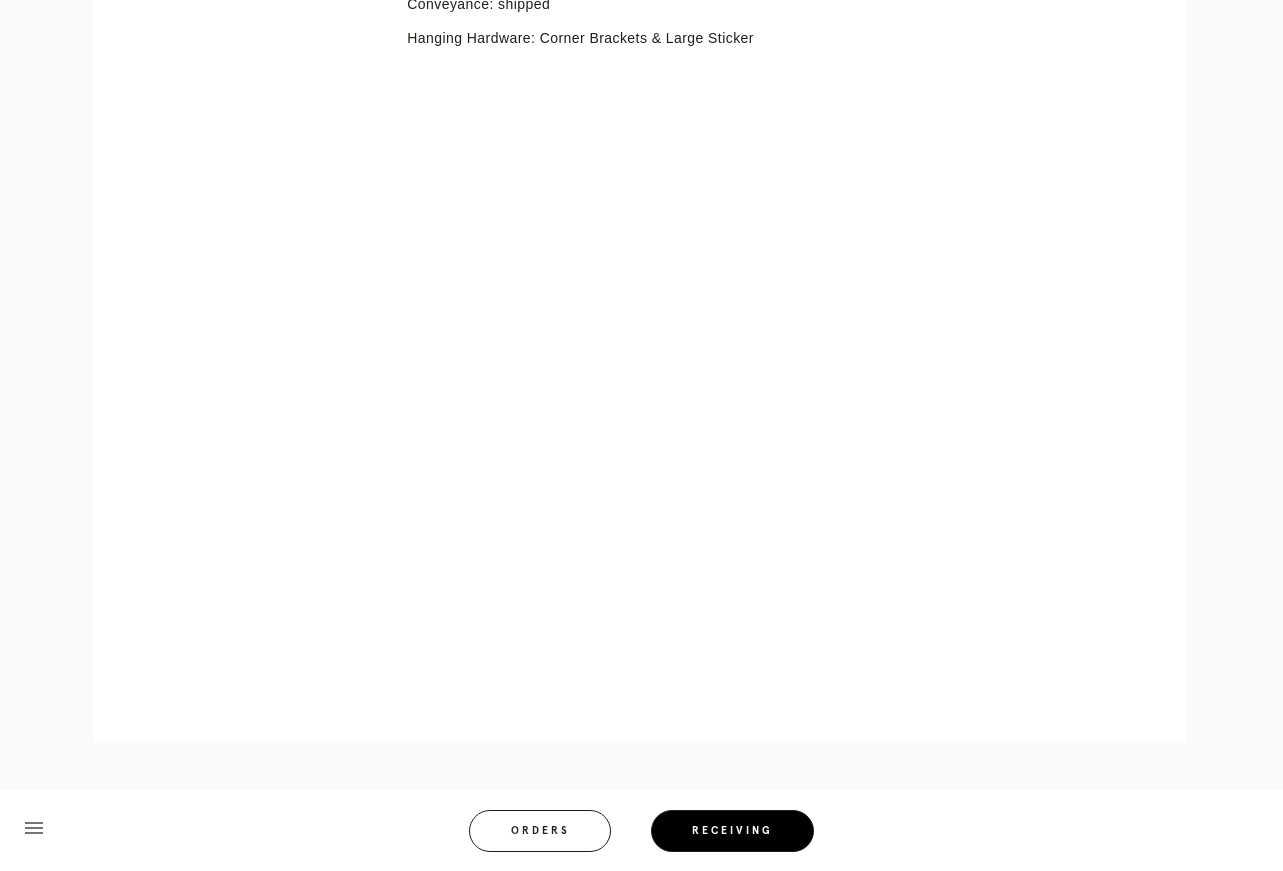 scroll, scrollTop: 780, scrollLeft: 0, axis: vertical 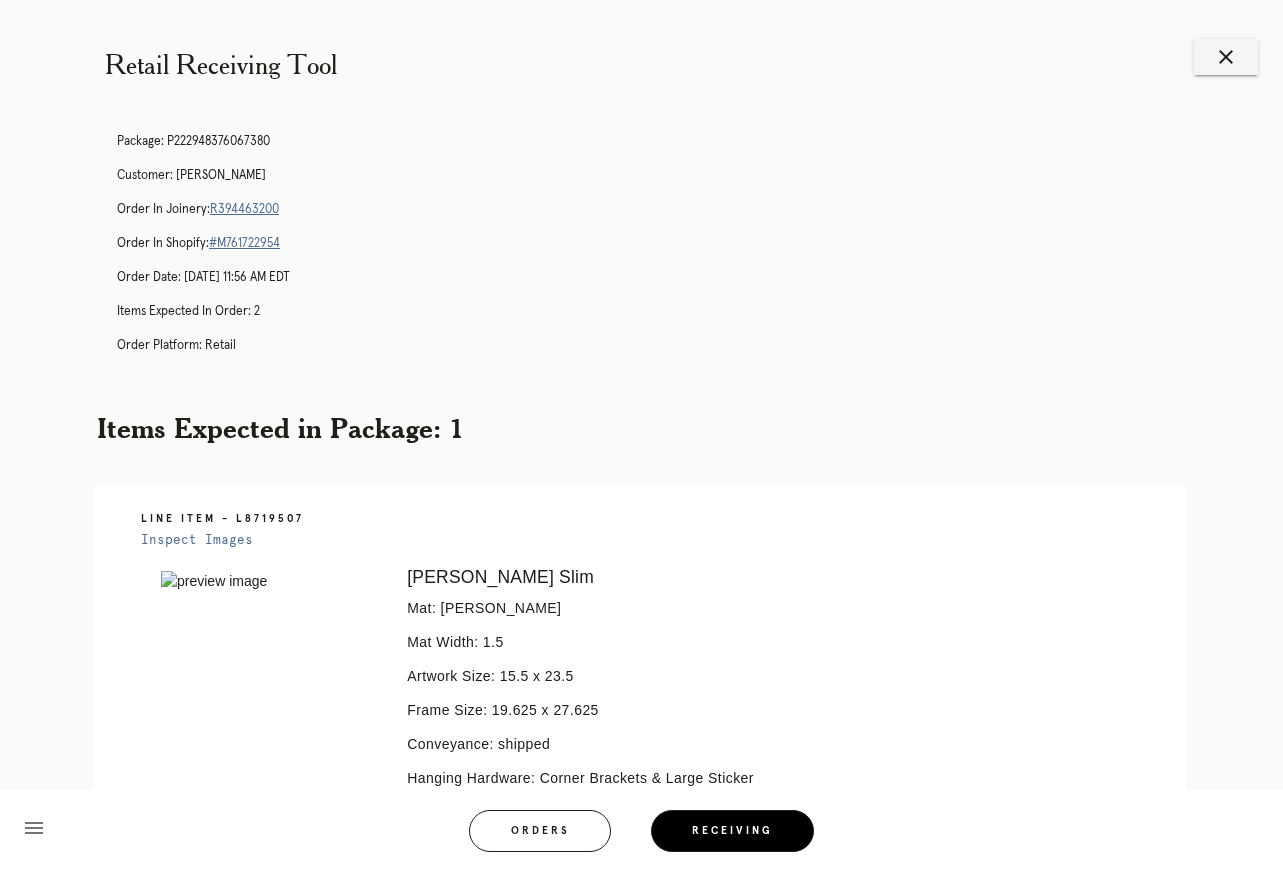 click on "R394463200" at bounding box center [244, 209] 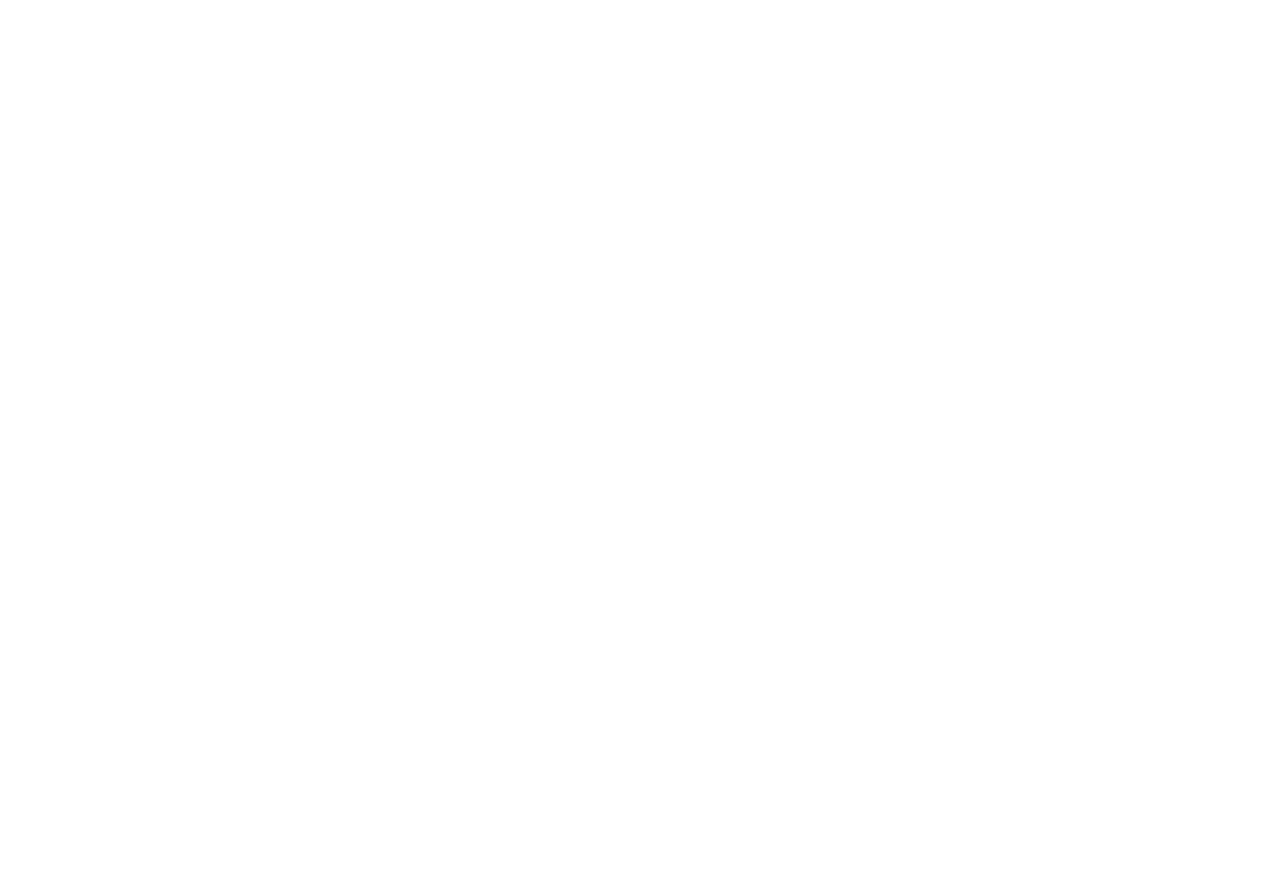 scroll, scrollTop: 0, scrollLeft: 0, axis: both 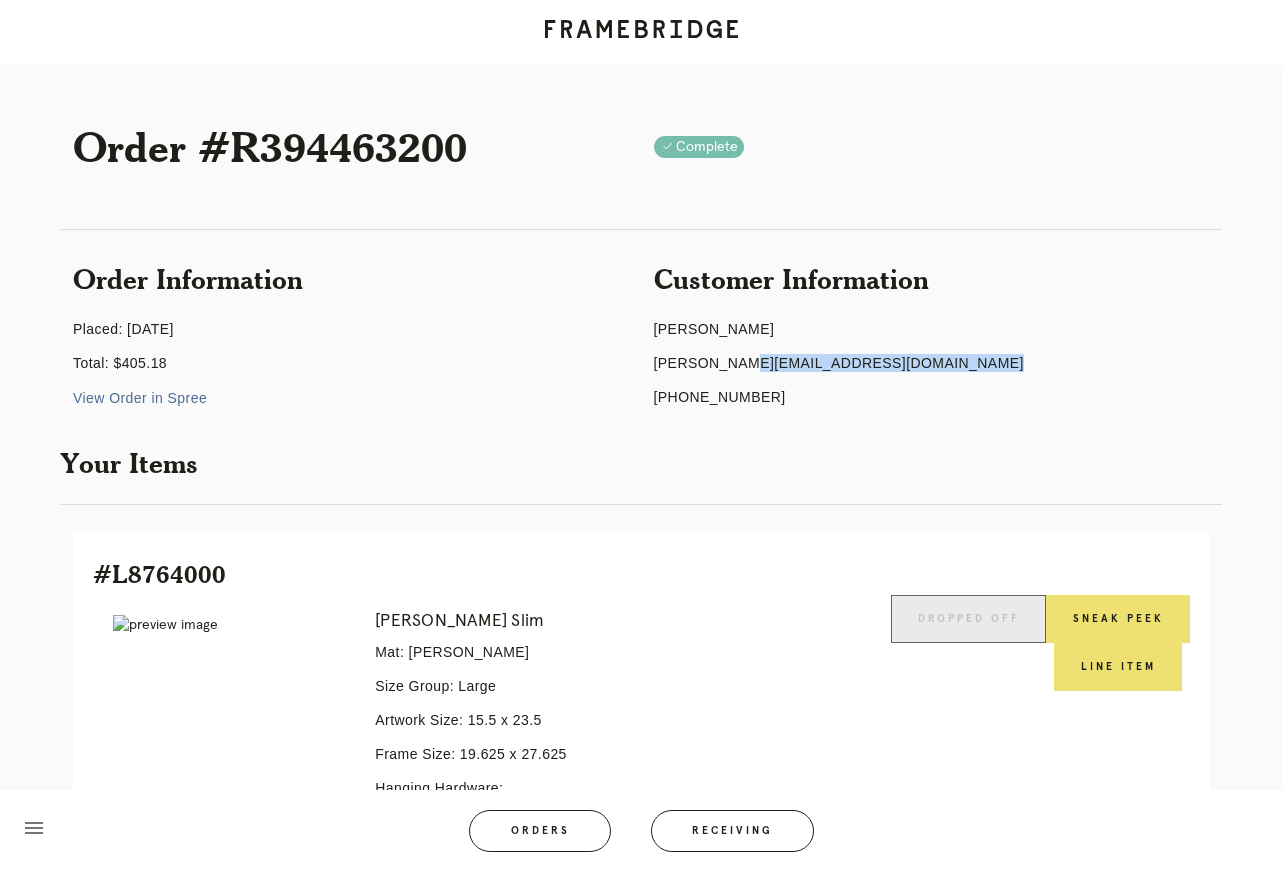 drag, startPoint x: 895, startPoint y: 362, endPoint x: 644, endPoint y: 359, distance: 251.01793 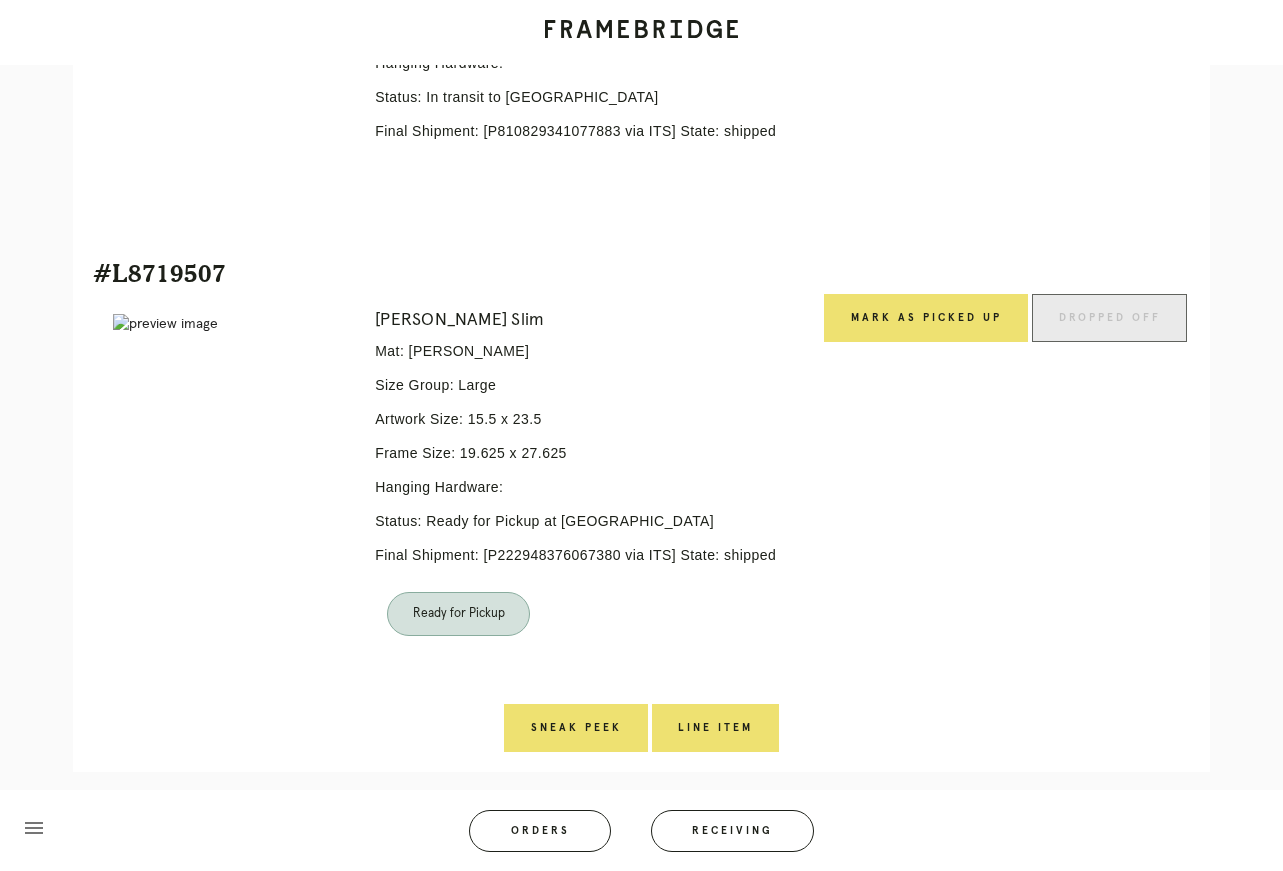 scroll, scrollTop: 726, scrollLeft: 0, axis: vertical 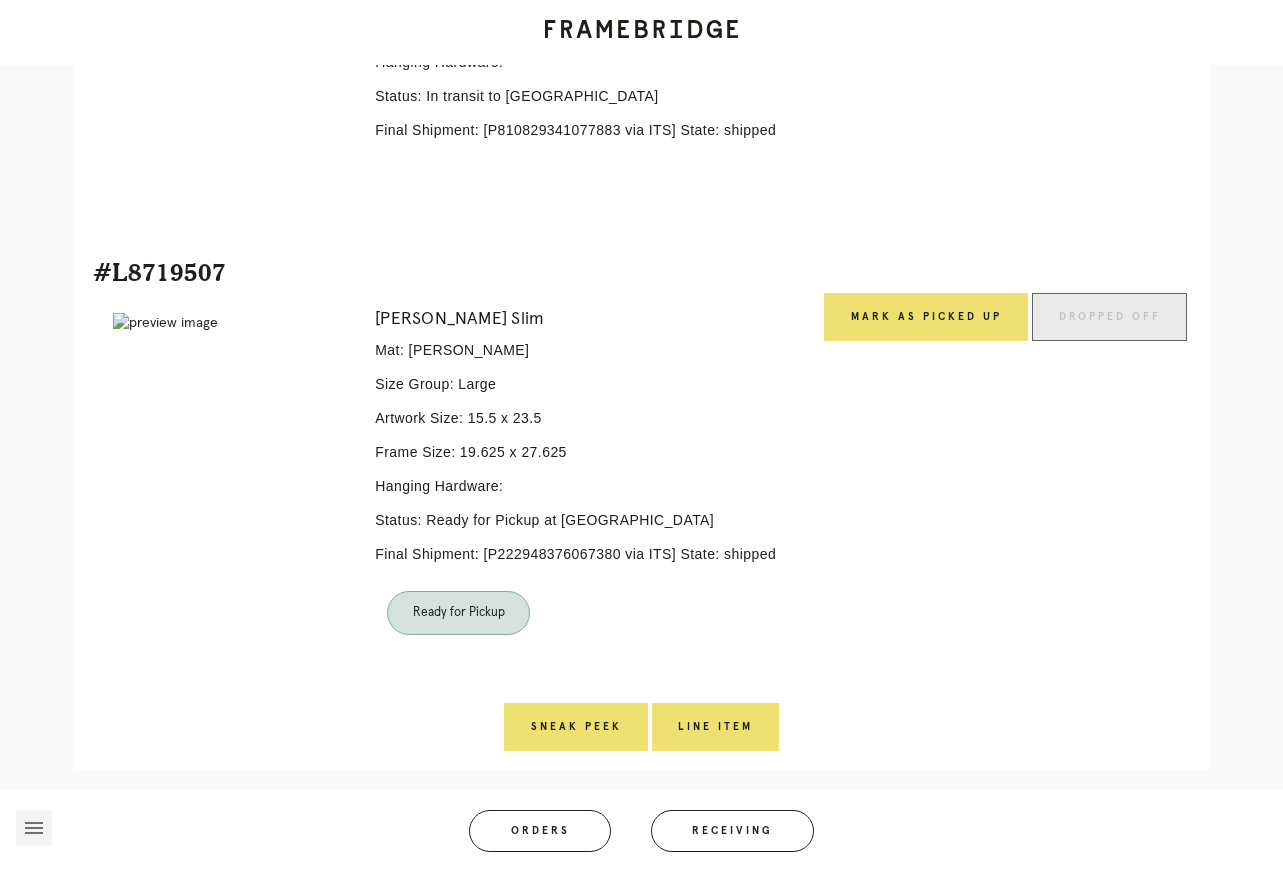 click on "menu" at bounding box center [34, 828] 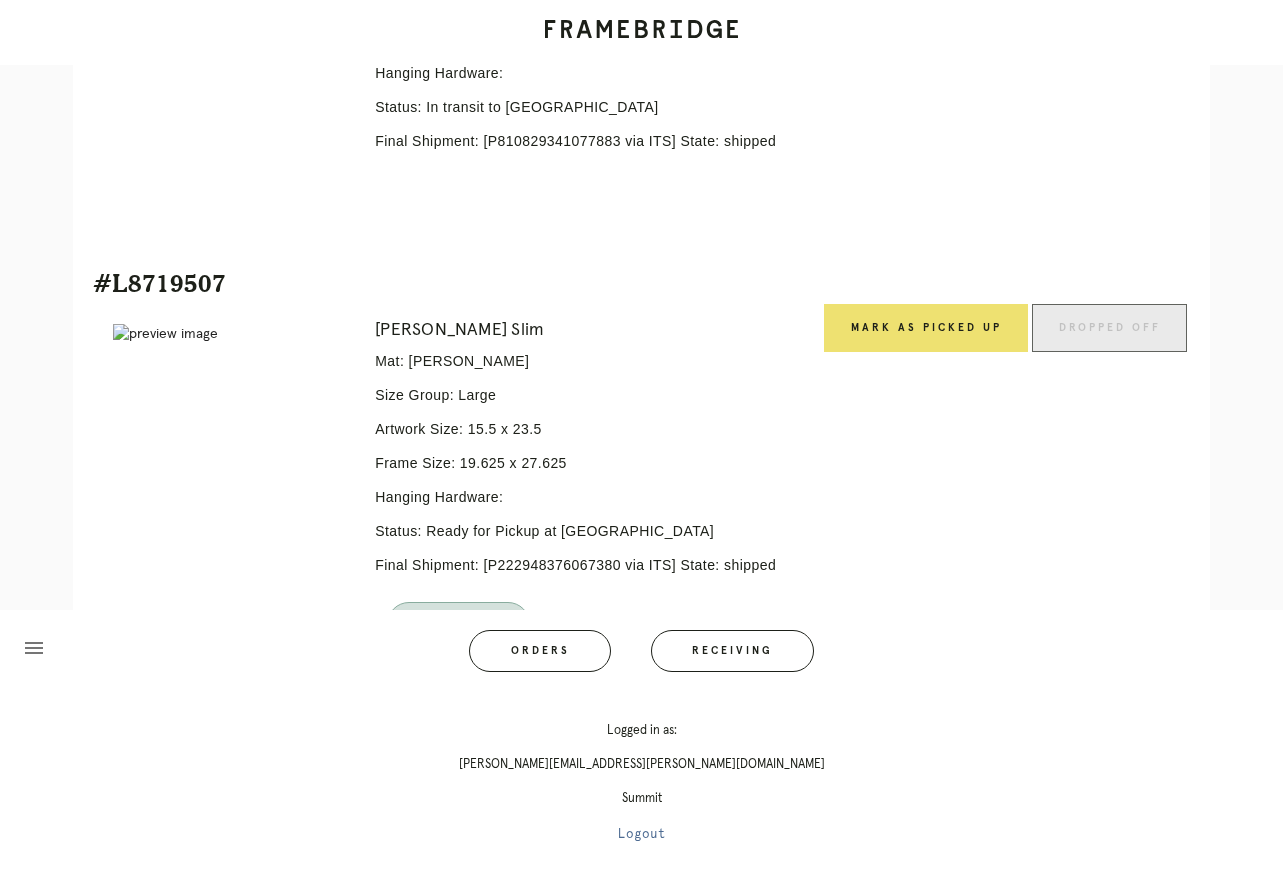 scroll, scrollTop: 778, scrollLeft: 0, axis: vertical 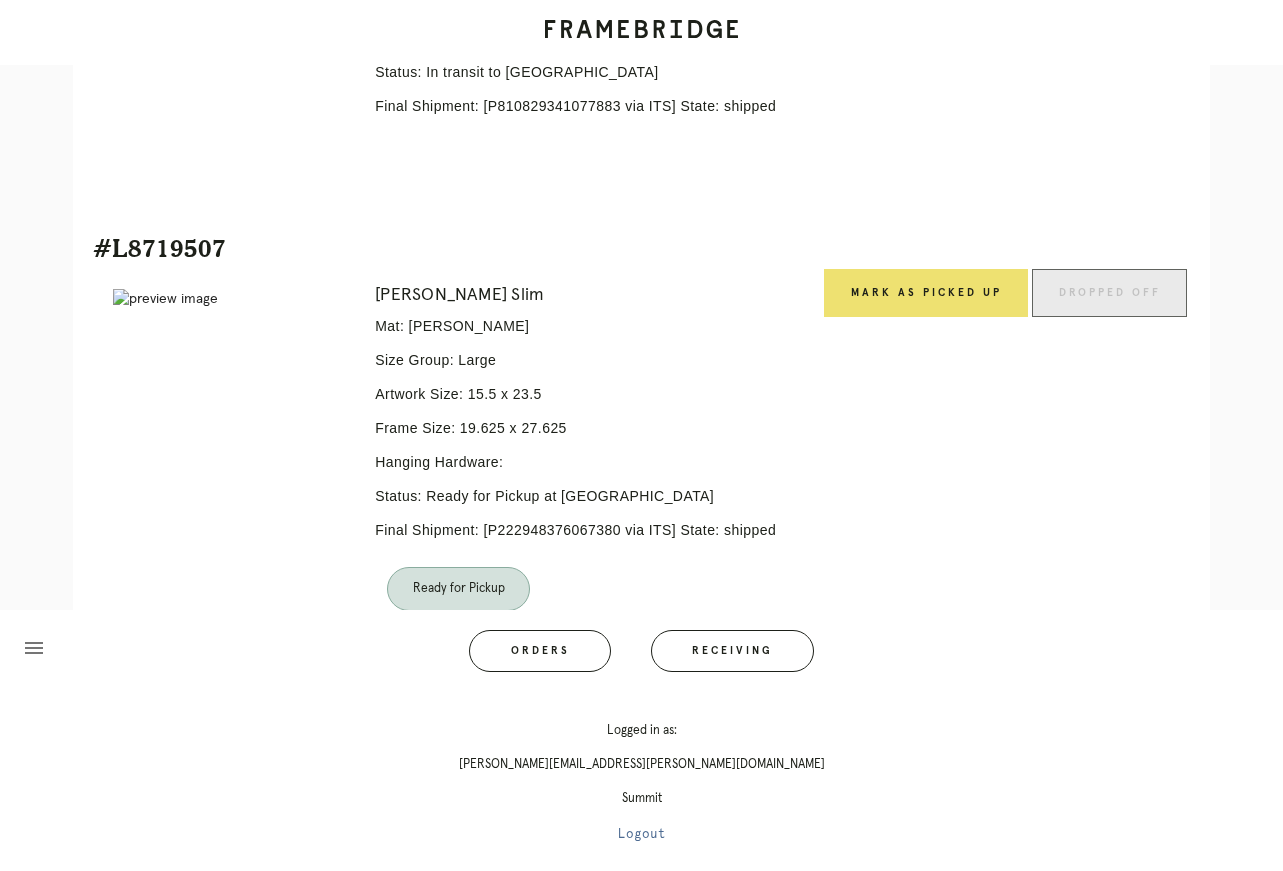 click on "Mercer Slim
Mat: Dove White
Size Group: Large
Artwork Size:
15.5
x
23.5
Frame Size:
19.625
x
27.625
Hanging Hardware:
Status:
Ready for Pickup at Summit
Final Shipment:
[P222948376067380 via ITS] State: shipped
Ready for Pickup" at bounding box center [595, 474] 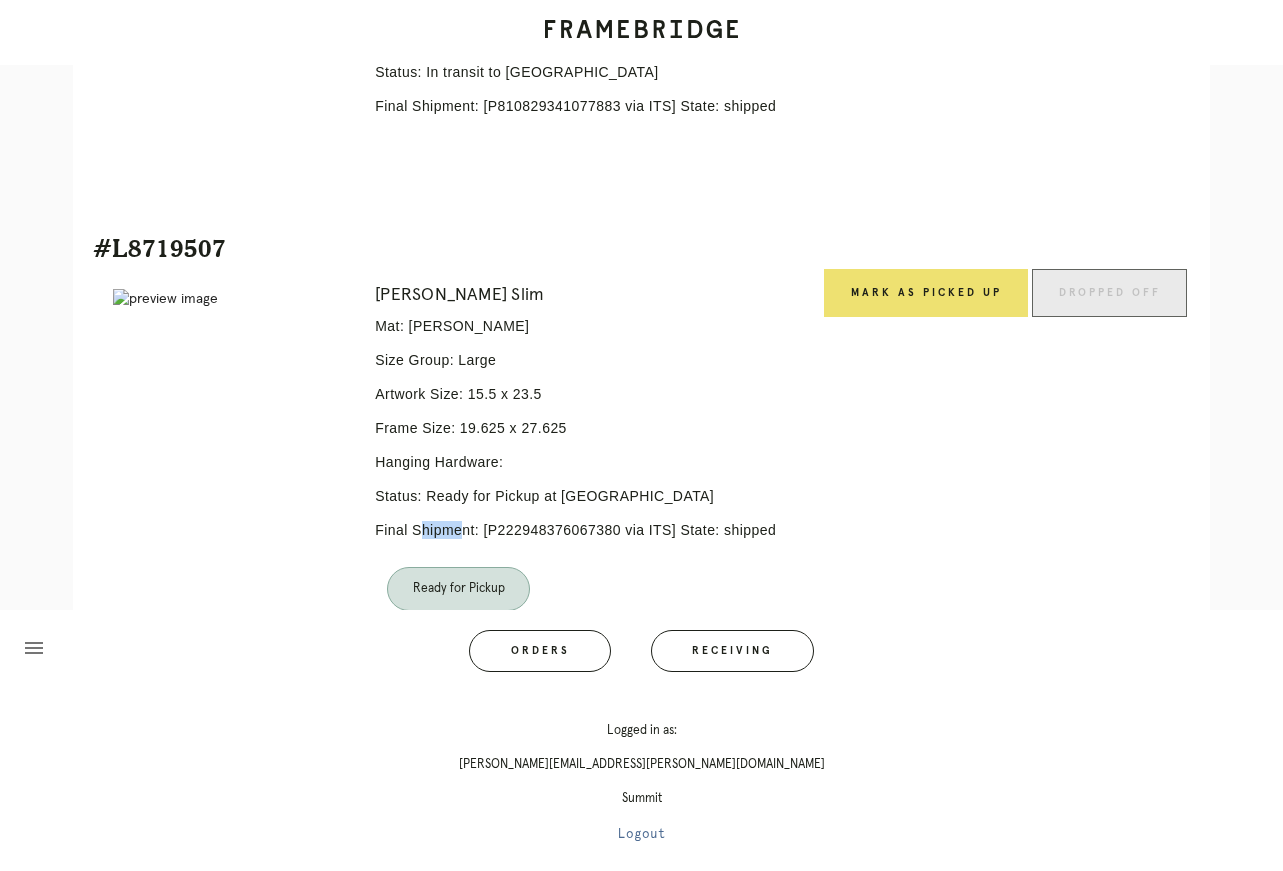 click on "Mercer Slim
Mat: Dove White
Size Group: Large
Artwork Size:
15.5
x
23.5
Frame Size:
19.625
x
27.625
Hanging Hardware:
Status:
Ready for Pickup at Summit
Final Shipment:
[P222948376067380 via ITS] State: shipped
Ready for Pickup" at bounding box center [595, 474] 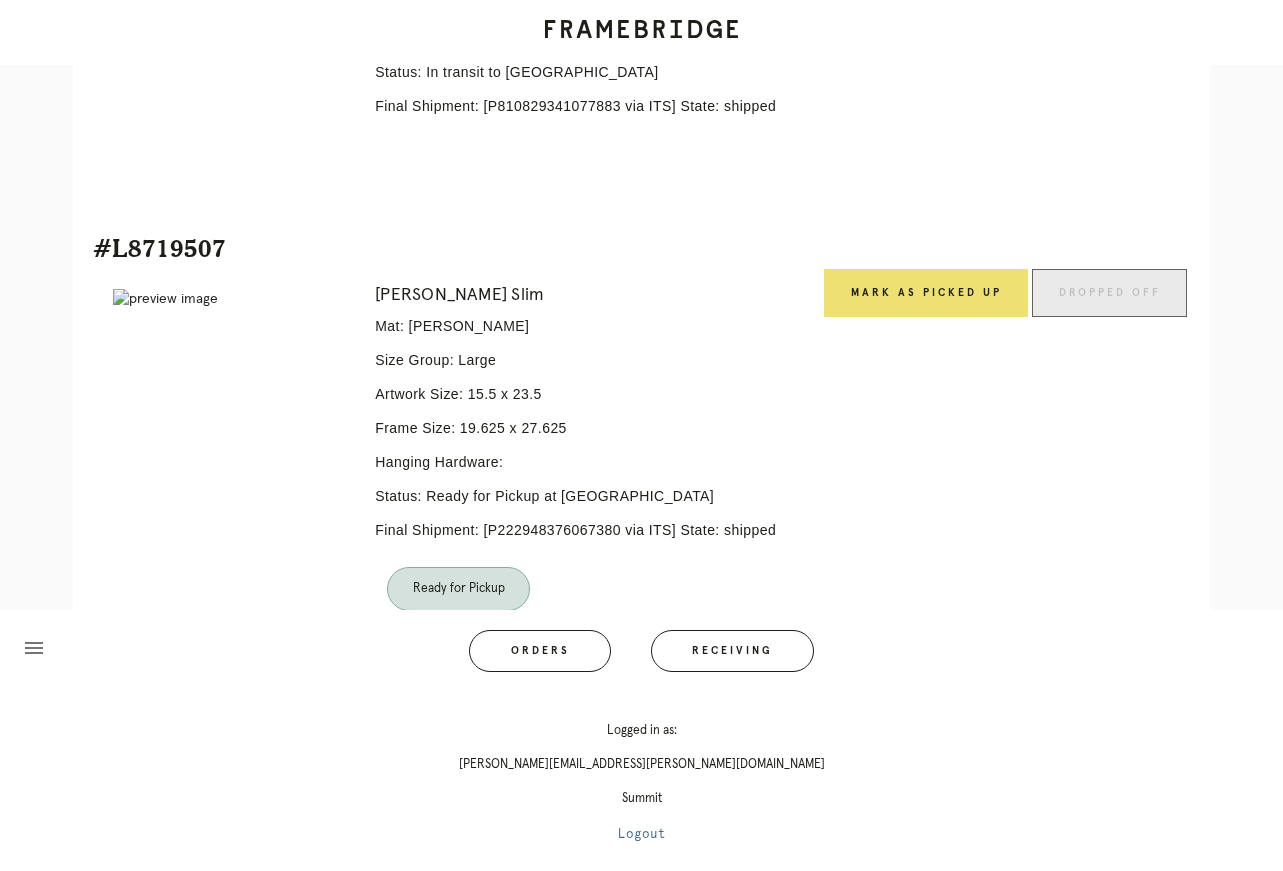 click on "Final Shipment:
[P222948376067380 via ITS] State: shipped" at bounding box center [595, 530] 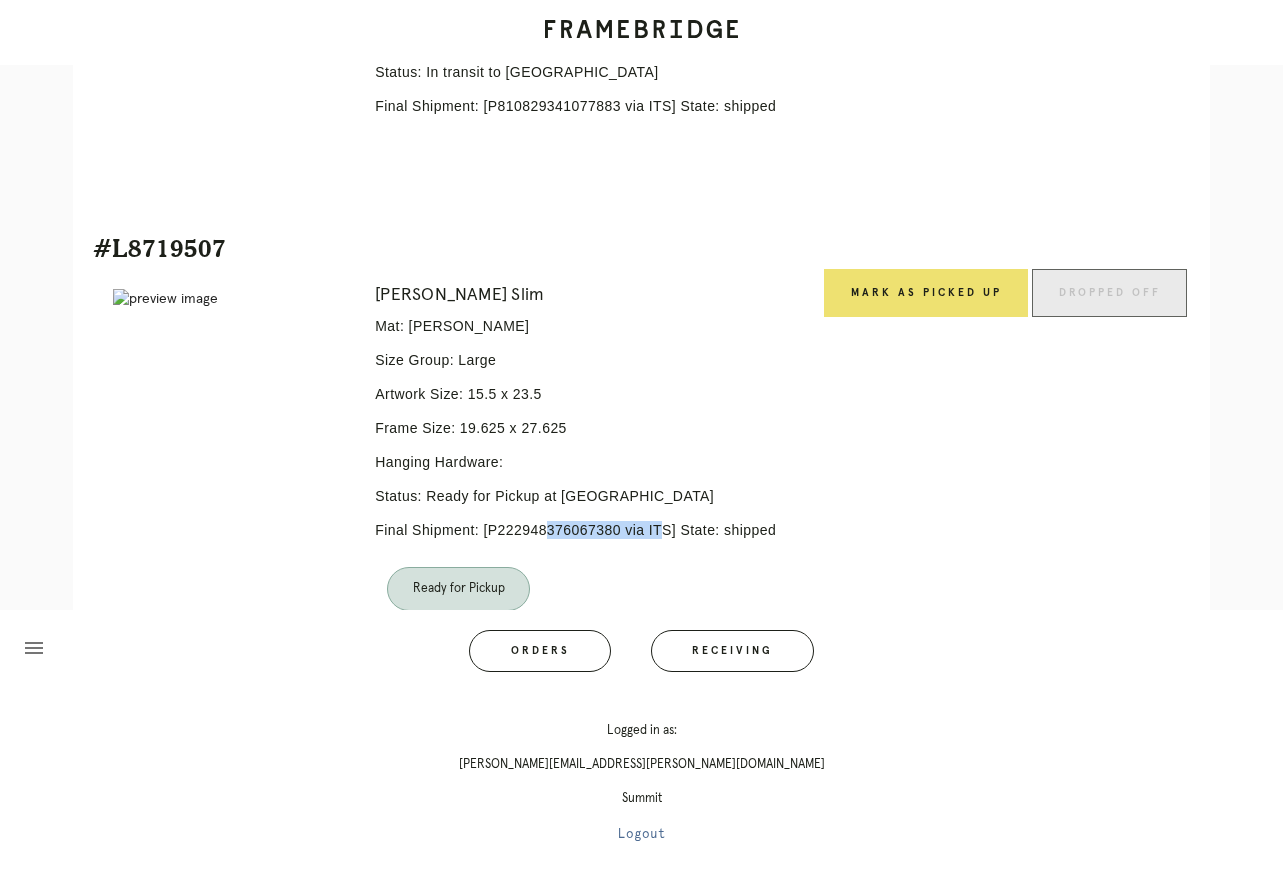 click on "Final Shipment:
[P222948376067380 via ITS] State: shipped" at bounding box center (595, 530) 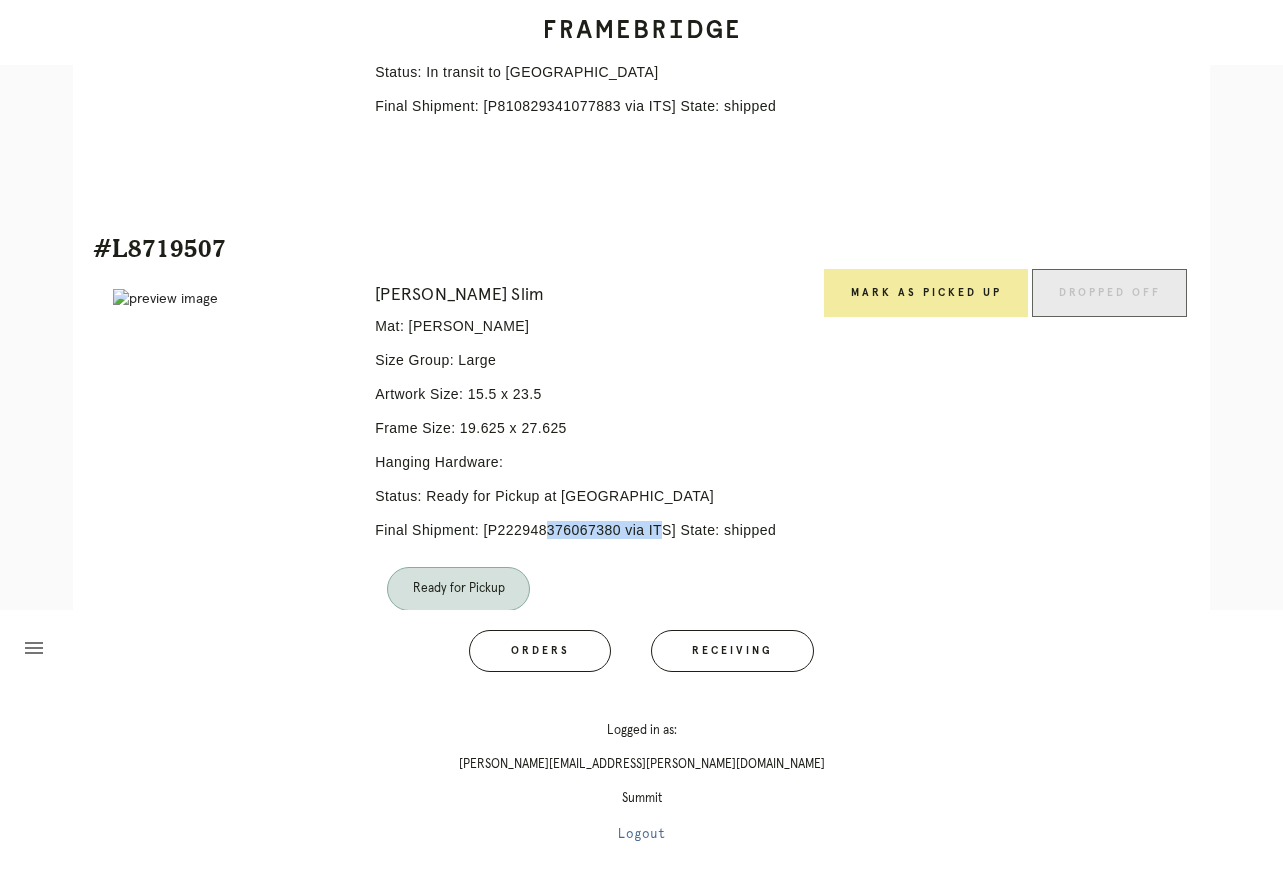 click on "Mark as Picked Up" at bounding box center [926, 293] 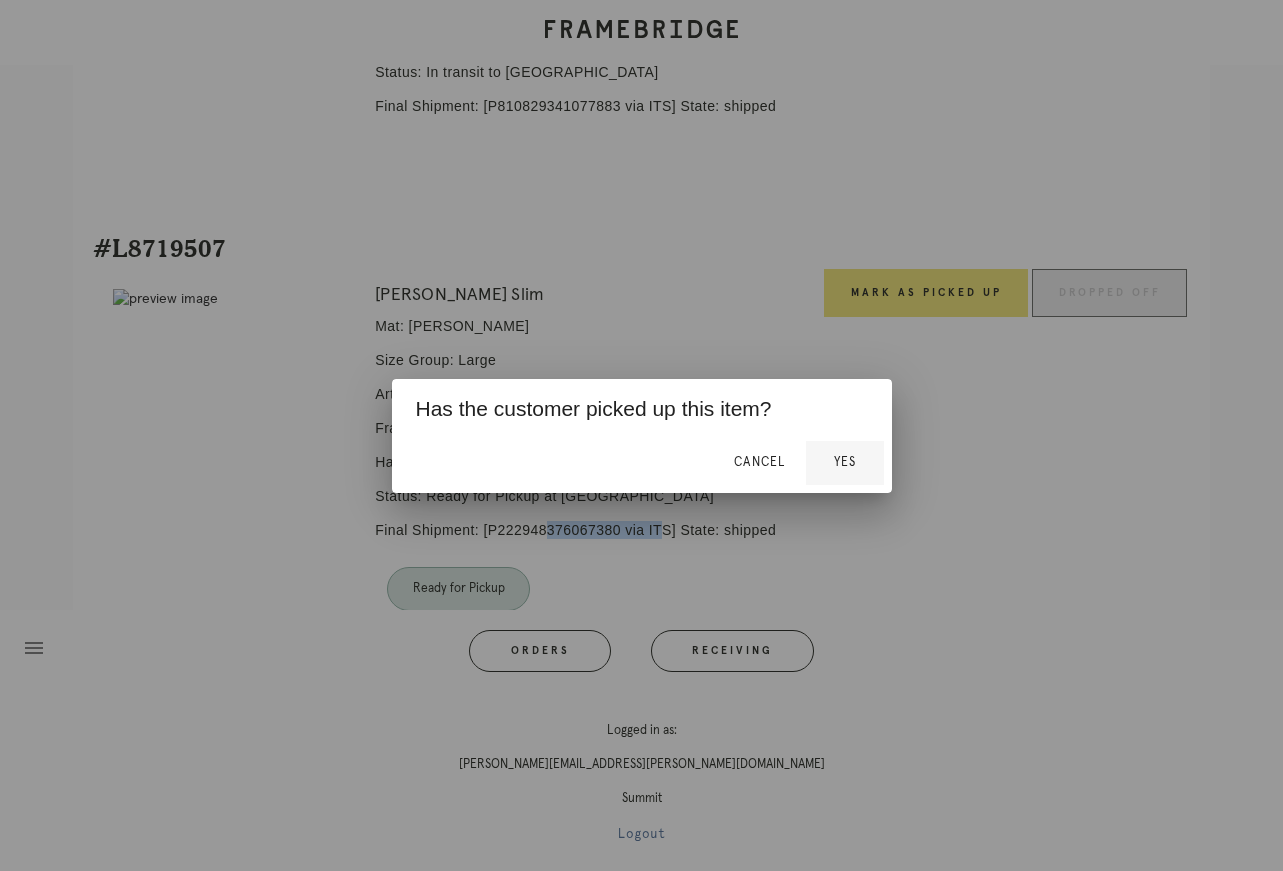 click on "Yes" at bounding box center [844, 462] 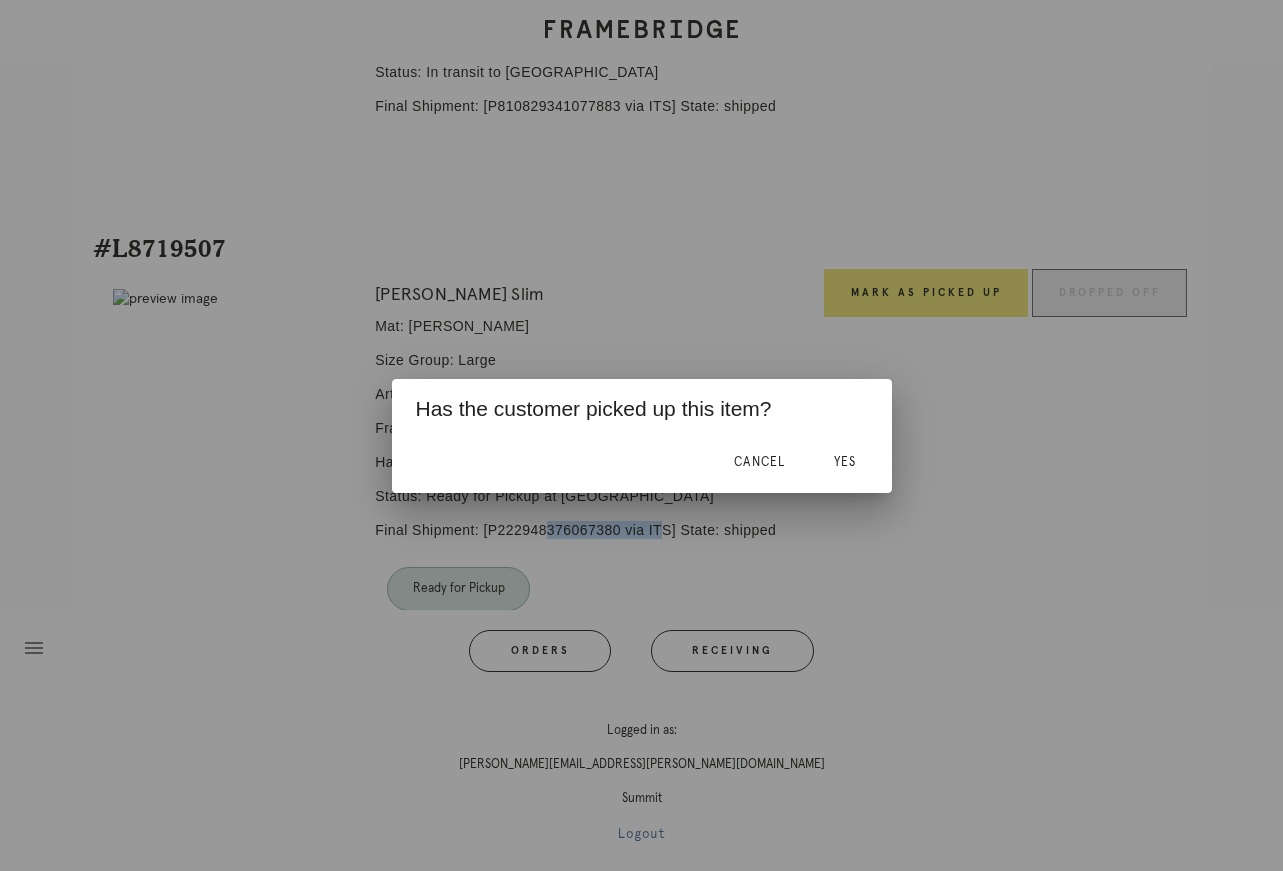 scroll, scrollTop: 739, scrollLeft: 0, axis: vertical 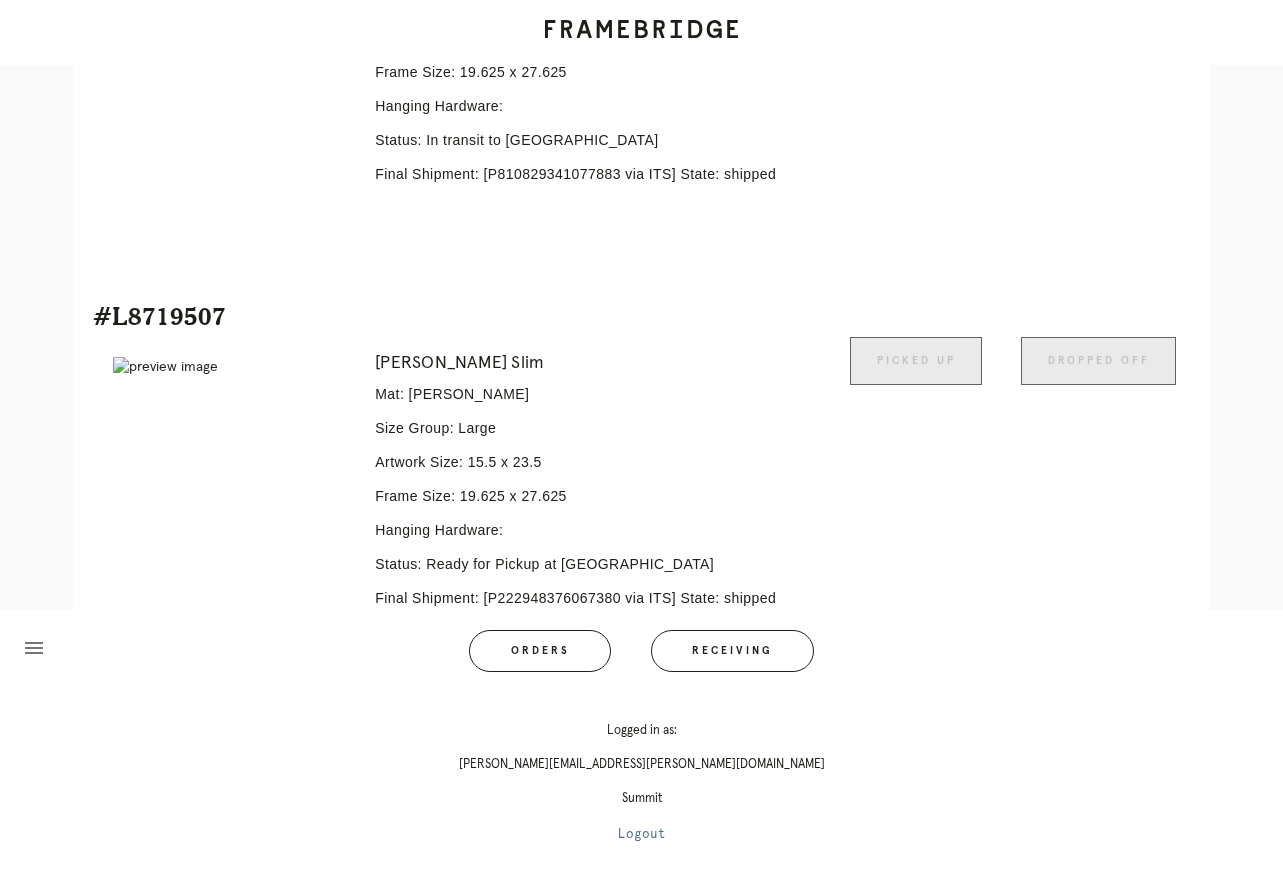 click on "Logout" at bounding box center (642, 834) 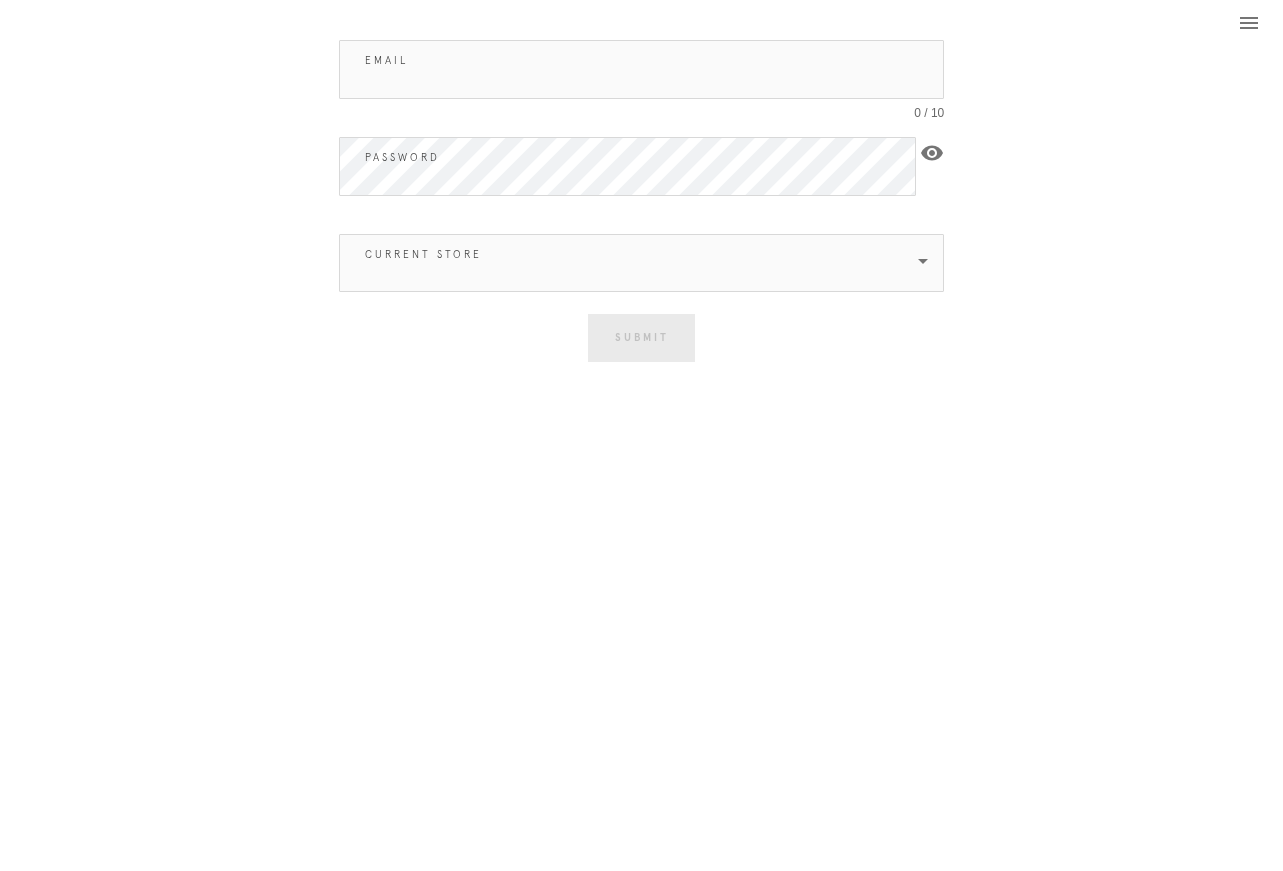 scroll, scrollTop: 0, scrollLeft: 0, axis: both 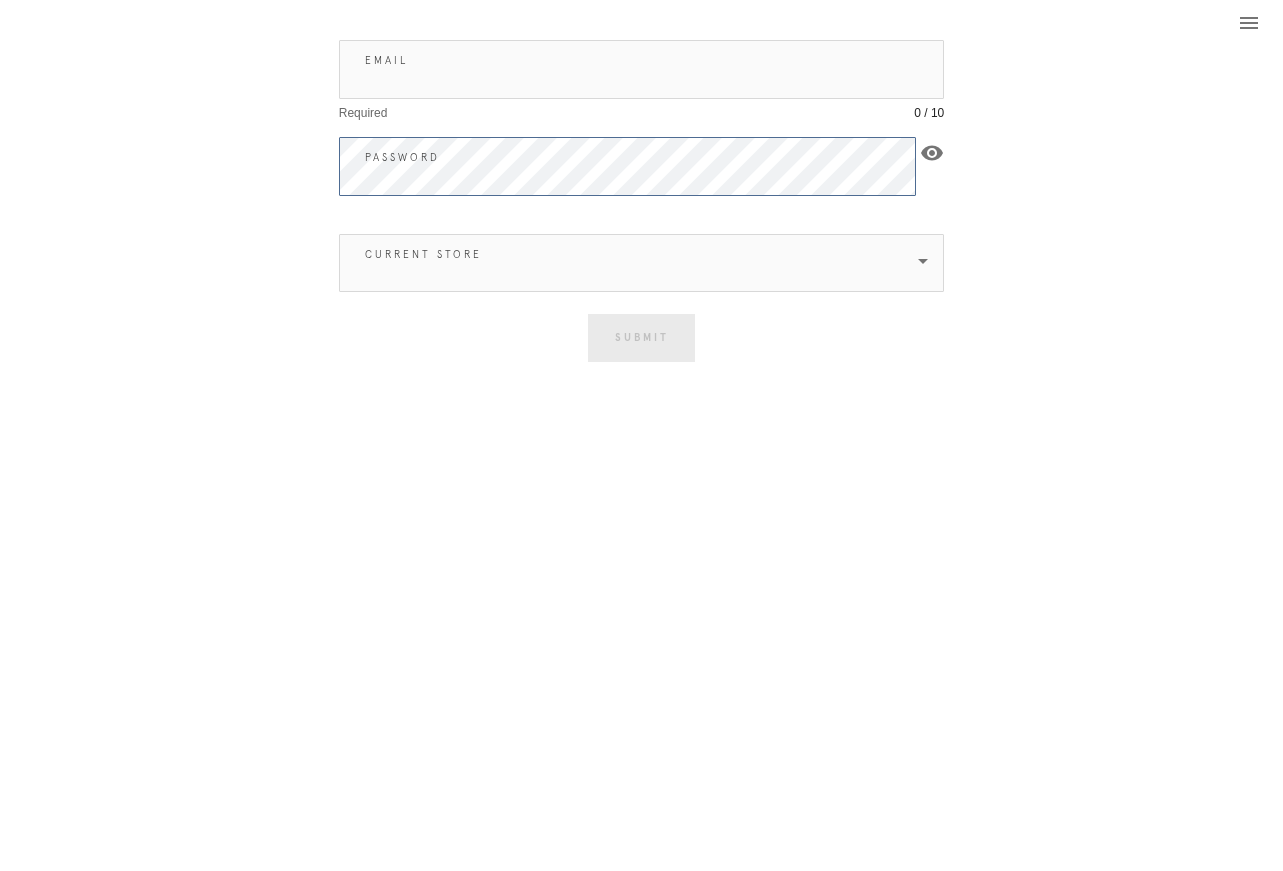 type on "[PERSON_NAME][EMAIL_ADDRESS][PERSON_NAME][DOMAIN_NAME]" 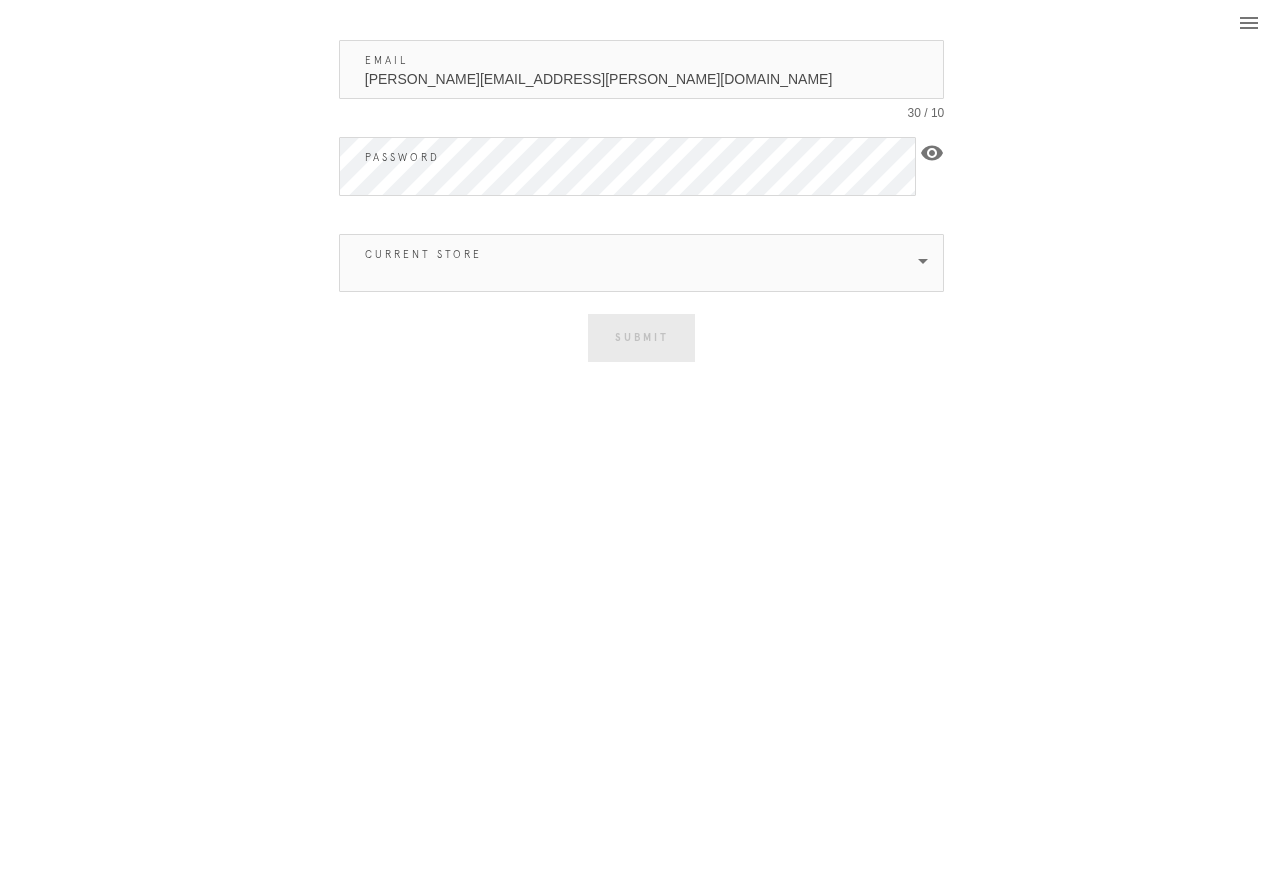 click on "You are logged in as
Logout
Email jose.hernandez@framebridge.com 30 / 10   Password visibility   Current Store
Submit
Incorrect email and password combination
Close" at bounding box center [641, 435] 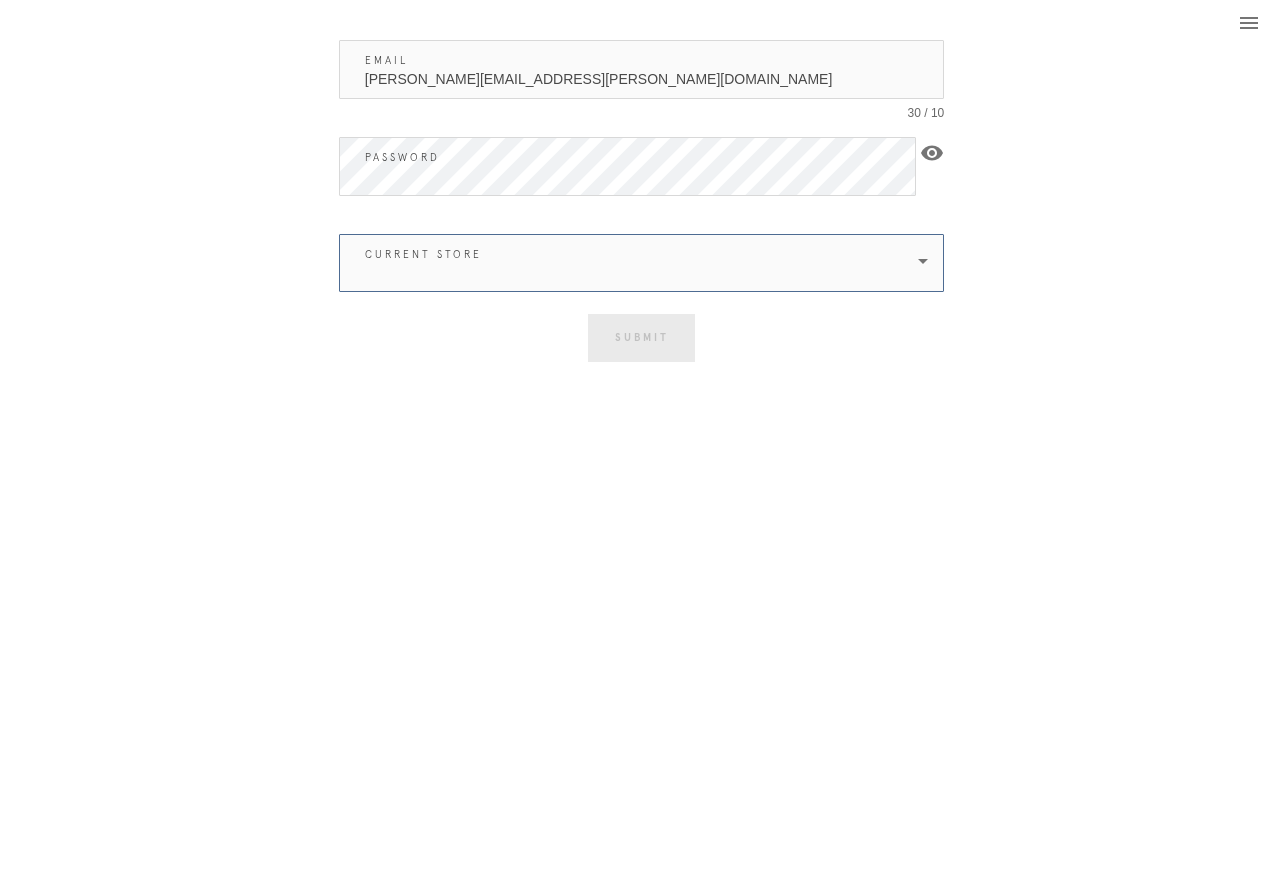 click at bounding box center [628, 263] 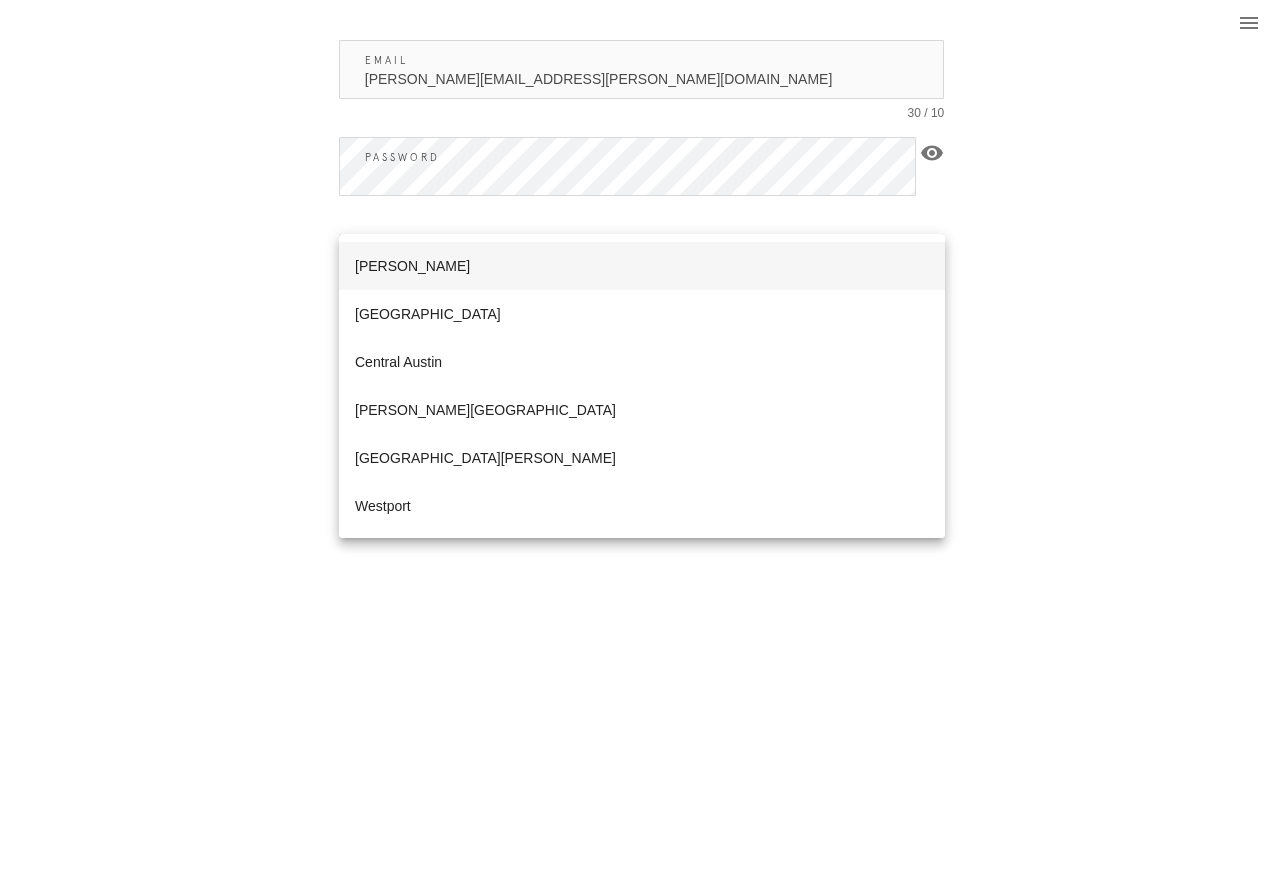 scroll, scrollTop: 960, scrollLeft: 0, axis: vertical 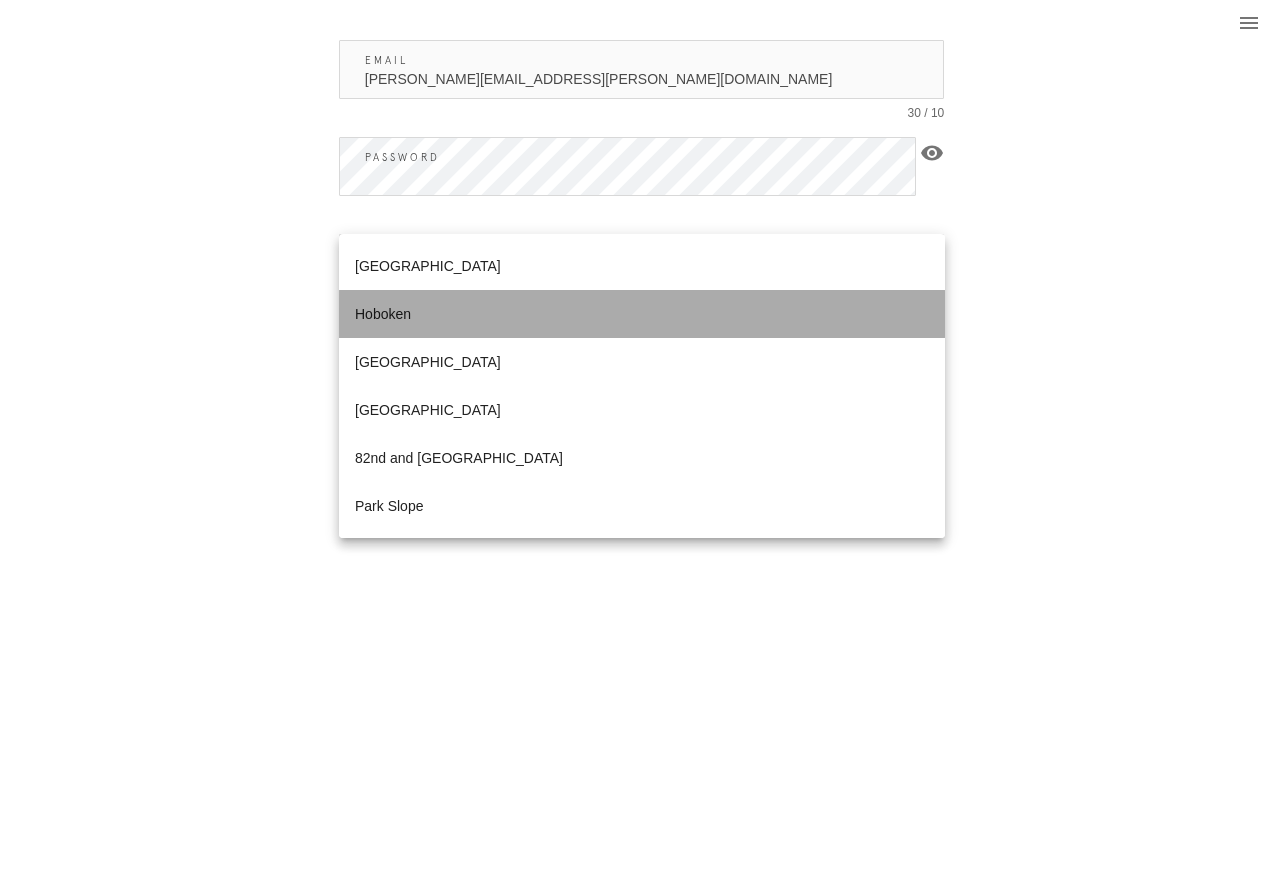click on "Hoboken" at bounding box center [642, 314] 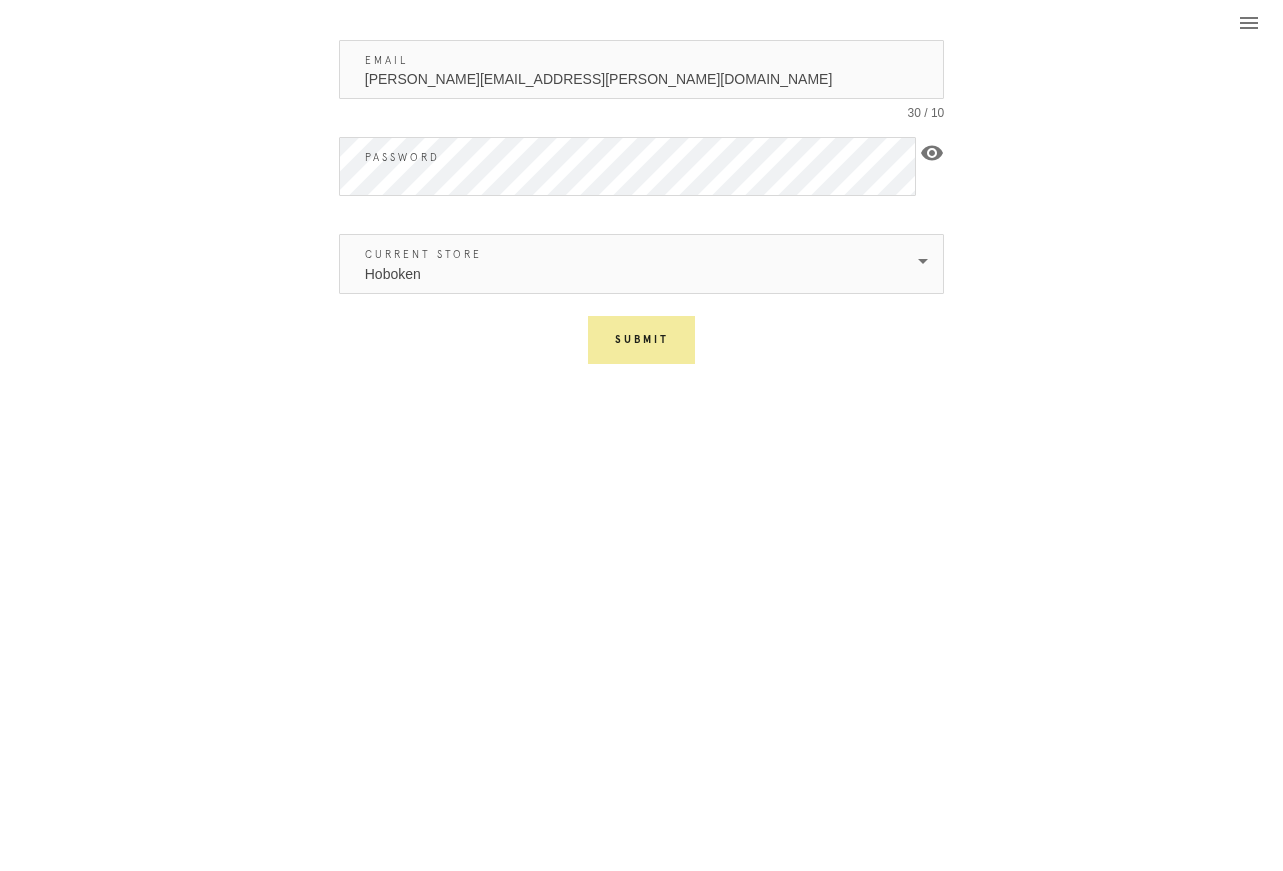 click on "Submit" at bounding box center [641, 340] 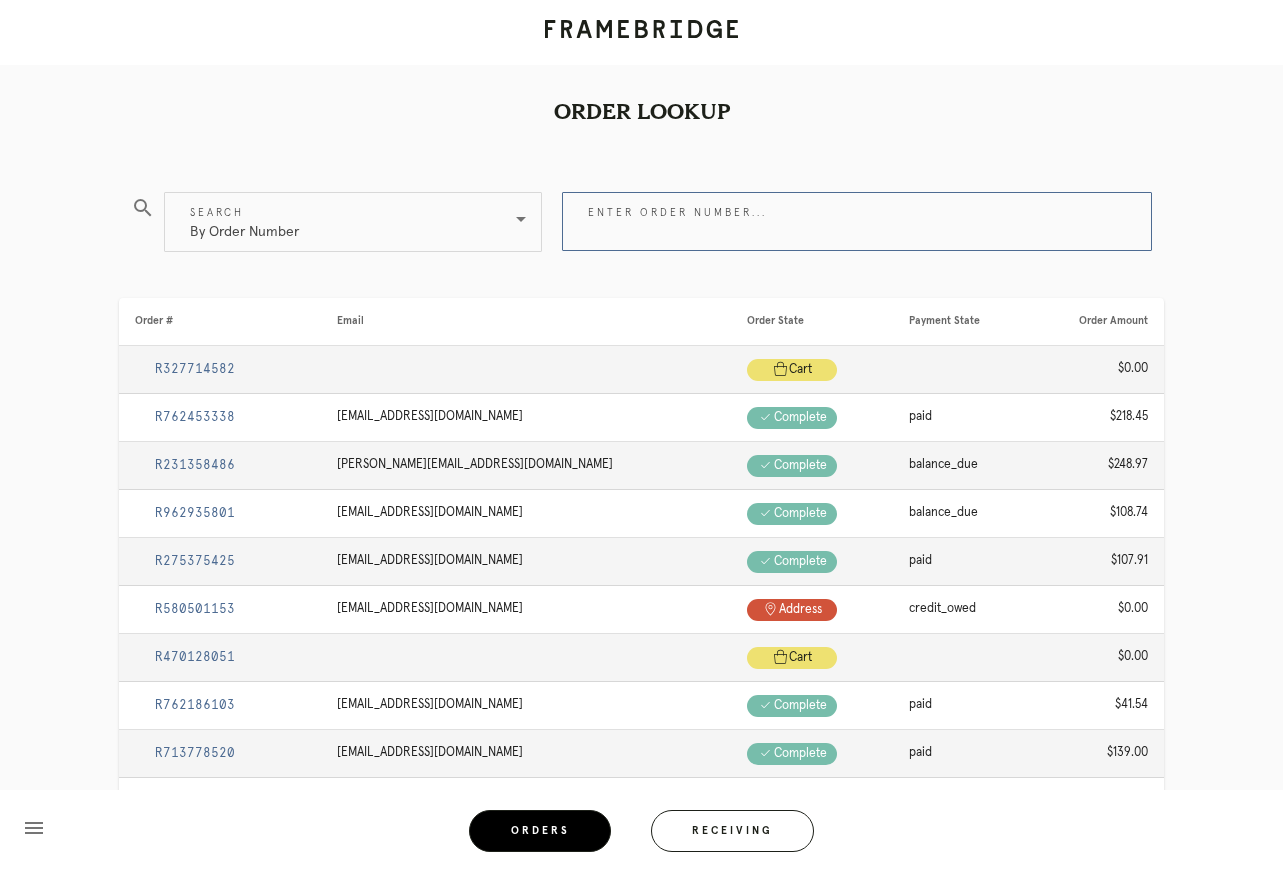 click on "Enter order number..." at bounding box center (857, 221) 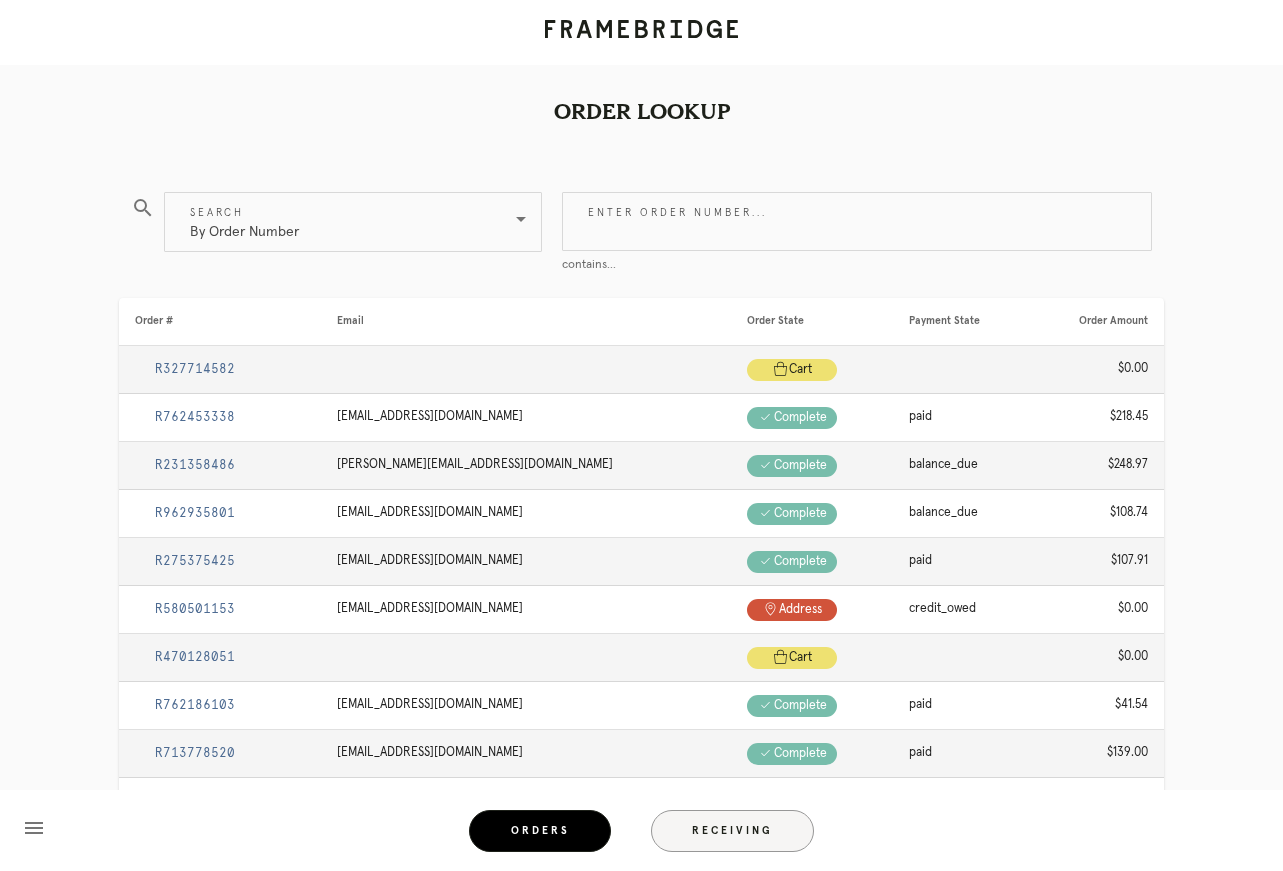 click on "Receiving" at bounding box center (733, 831) 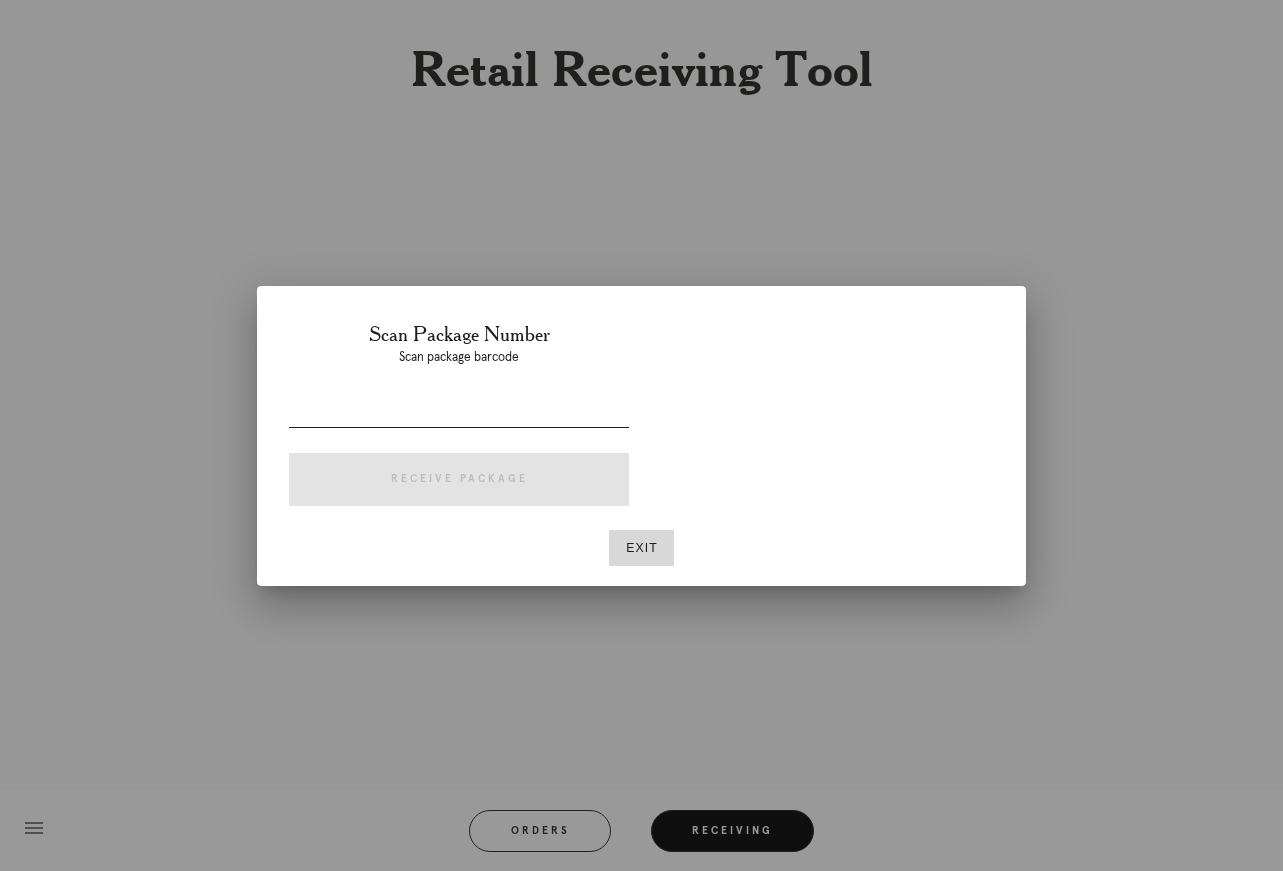 click at bounding box center (459, 411) 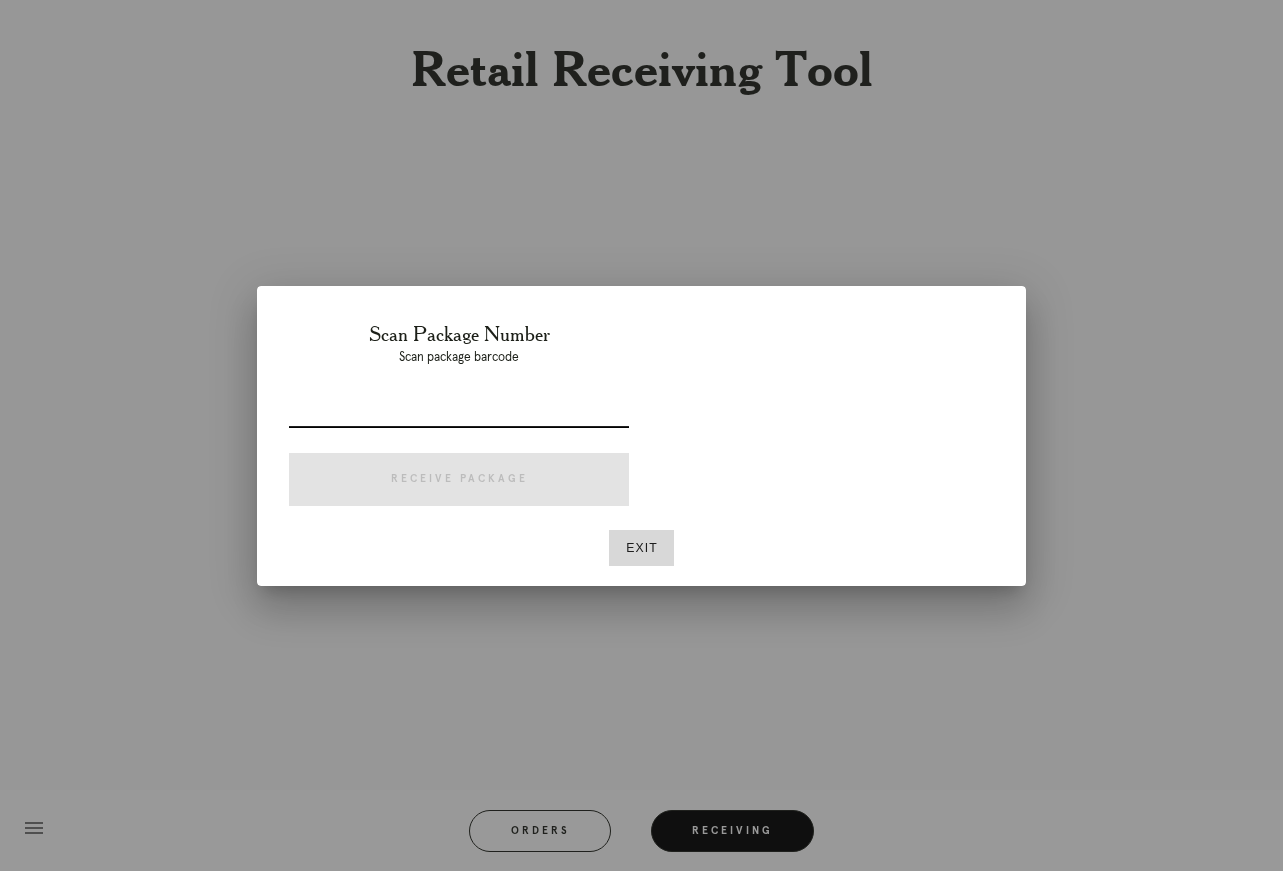 paste on "P222948376067380" 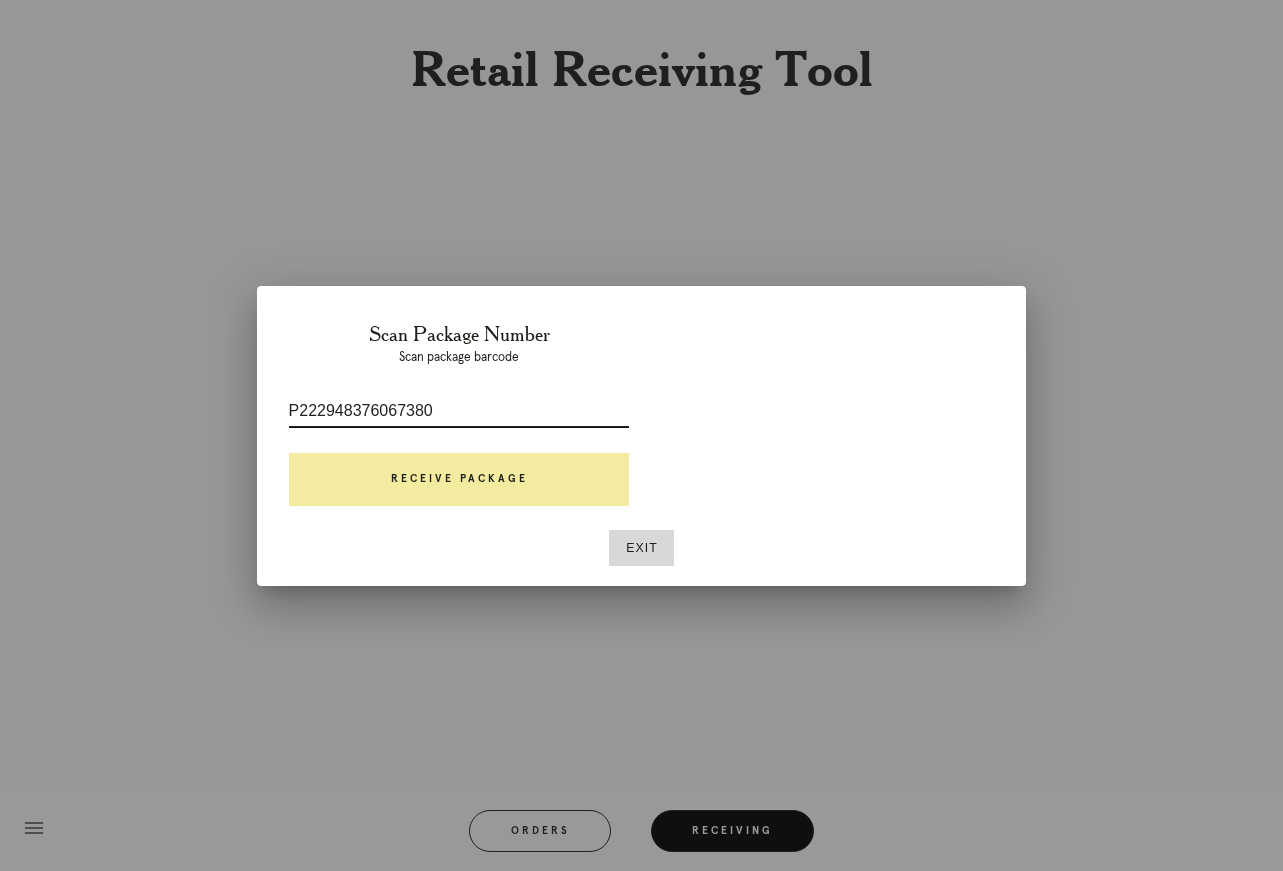 type on "P222948376067380" 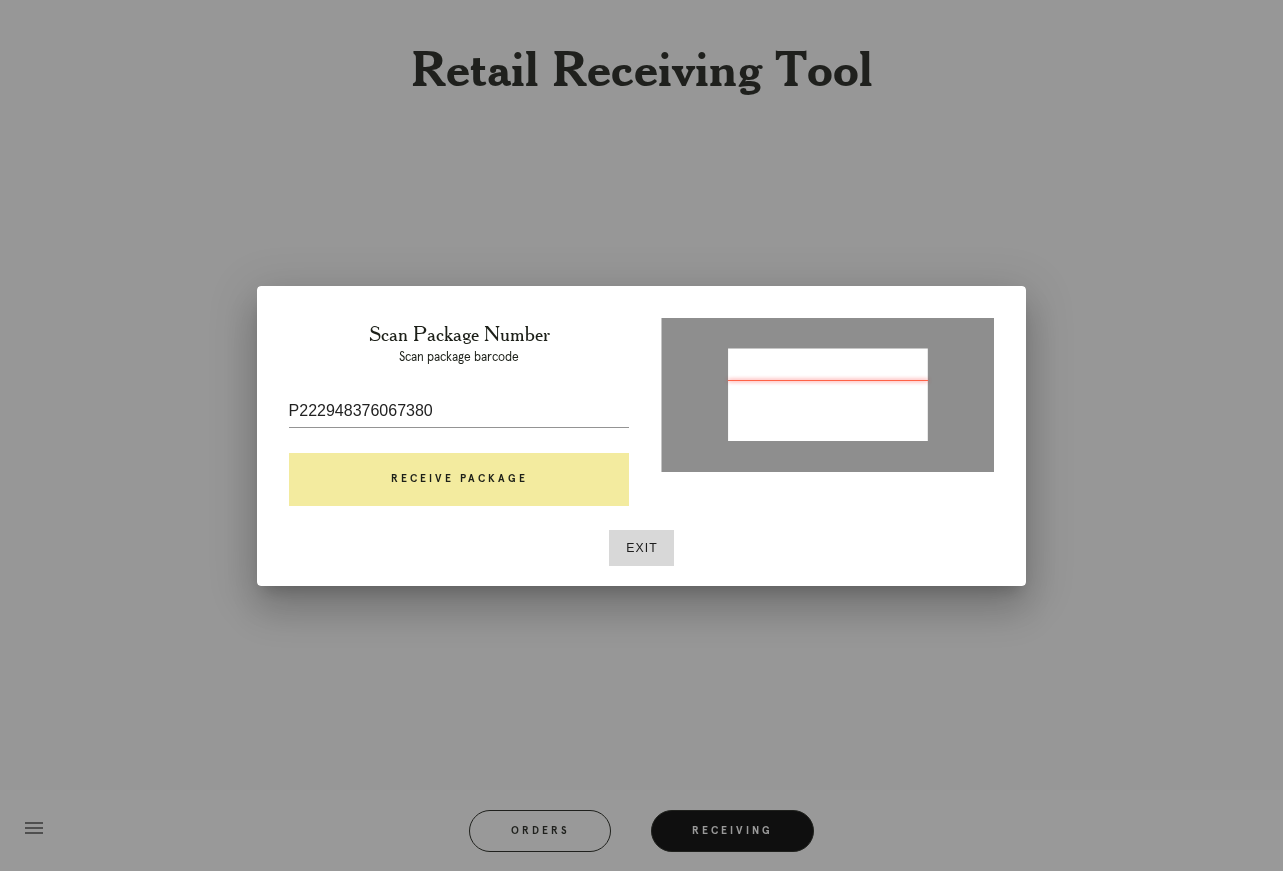 click on "Receive Package" at bounding box center [459, 480] 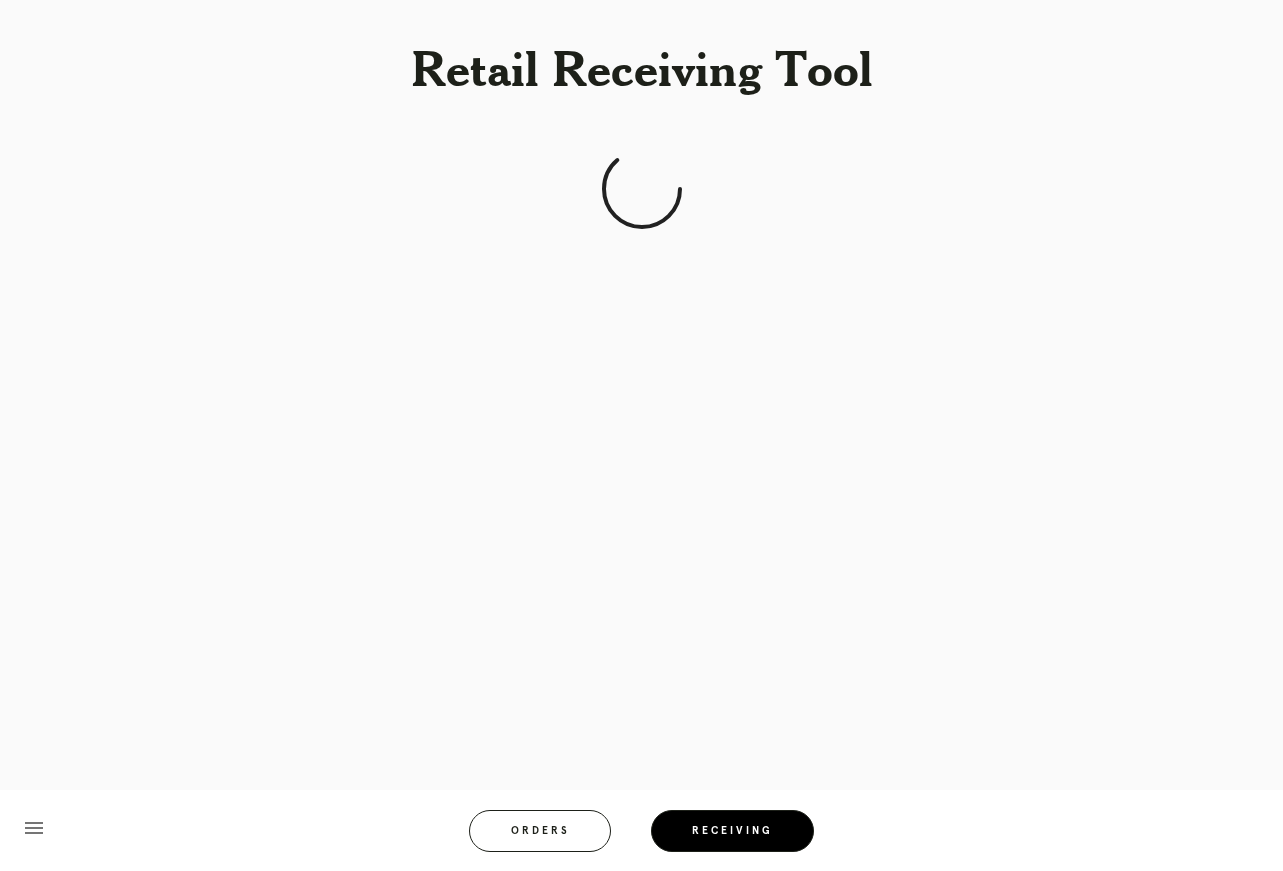 click on "Retail Receiving Tool
menu
Orders
Receiving
Logged in as:   jose.hernandez@framebridge.com   Hoboken
Logout" at bounding box center [641, 435] 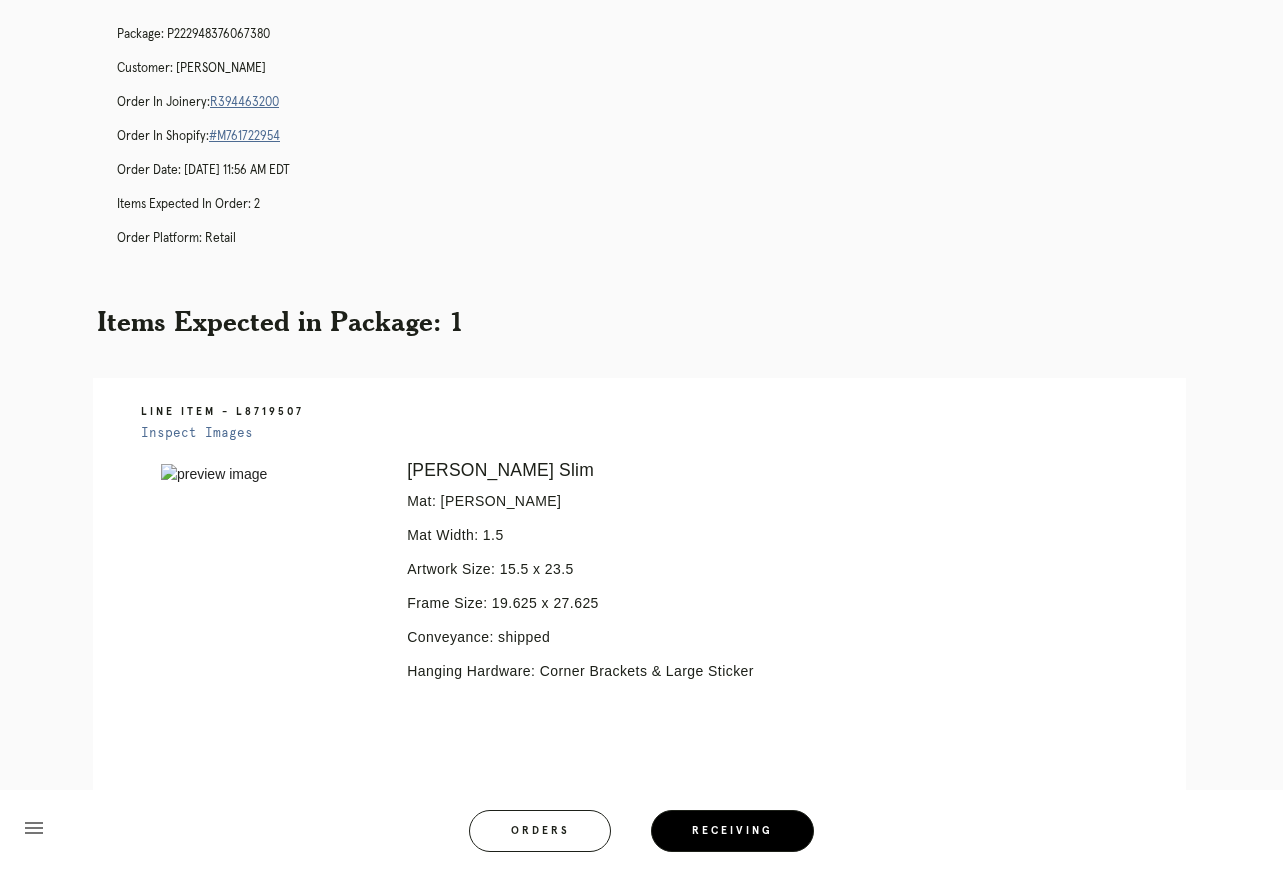scroll, scrollTop: 57, scrollLeft: 0, axis: vertical 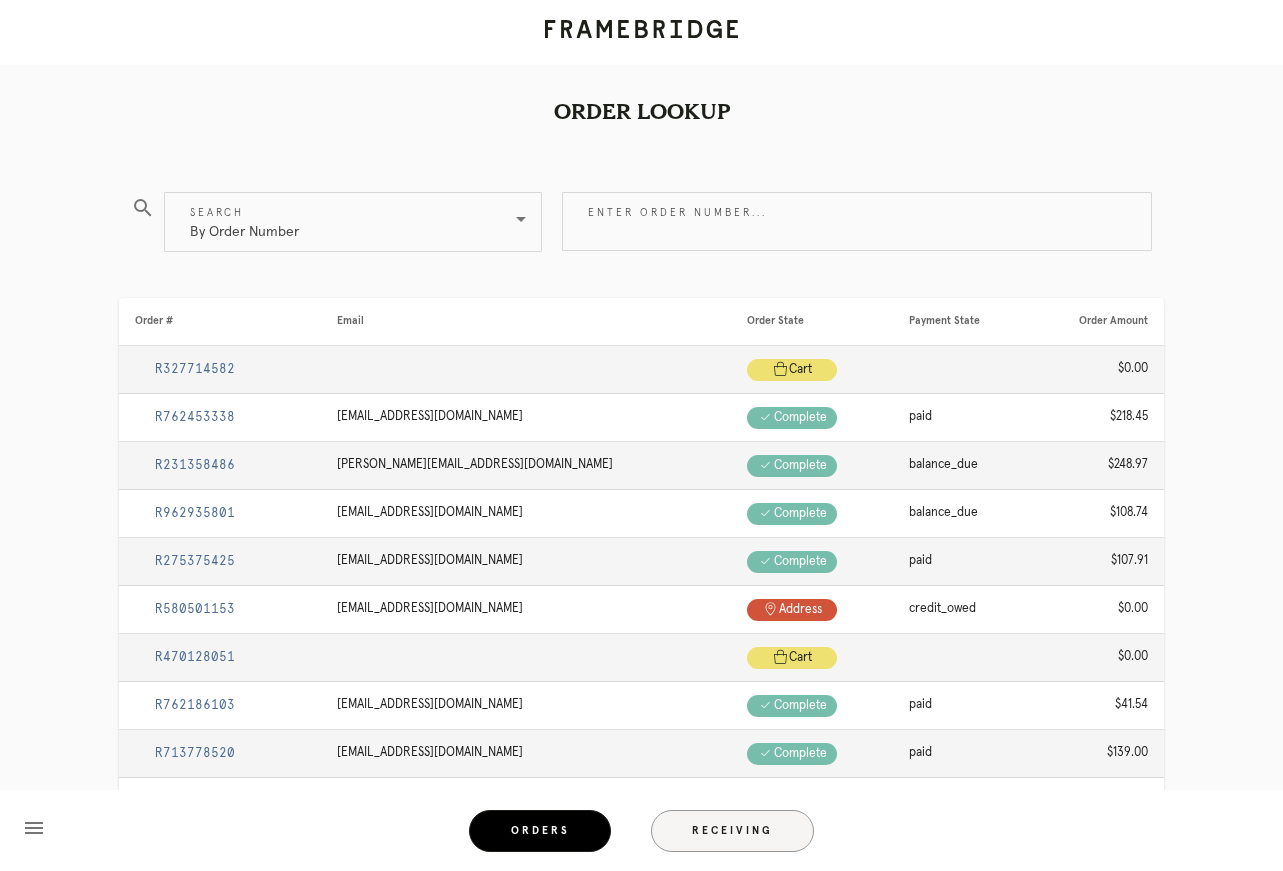 click on "Receiving" at bounding box center (733, 831) 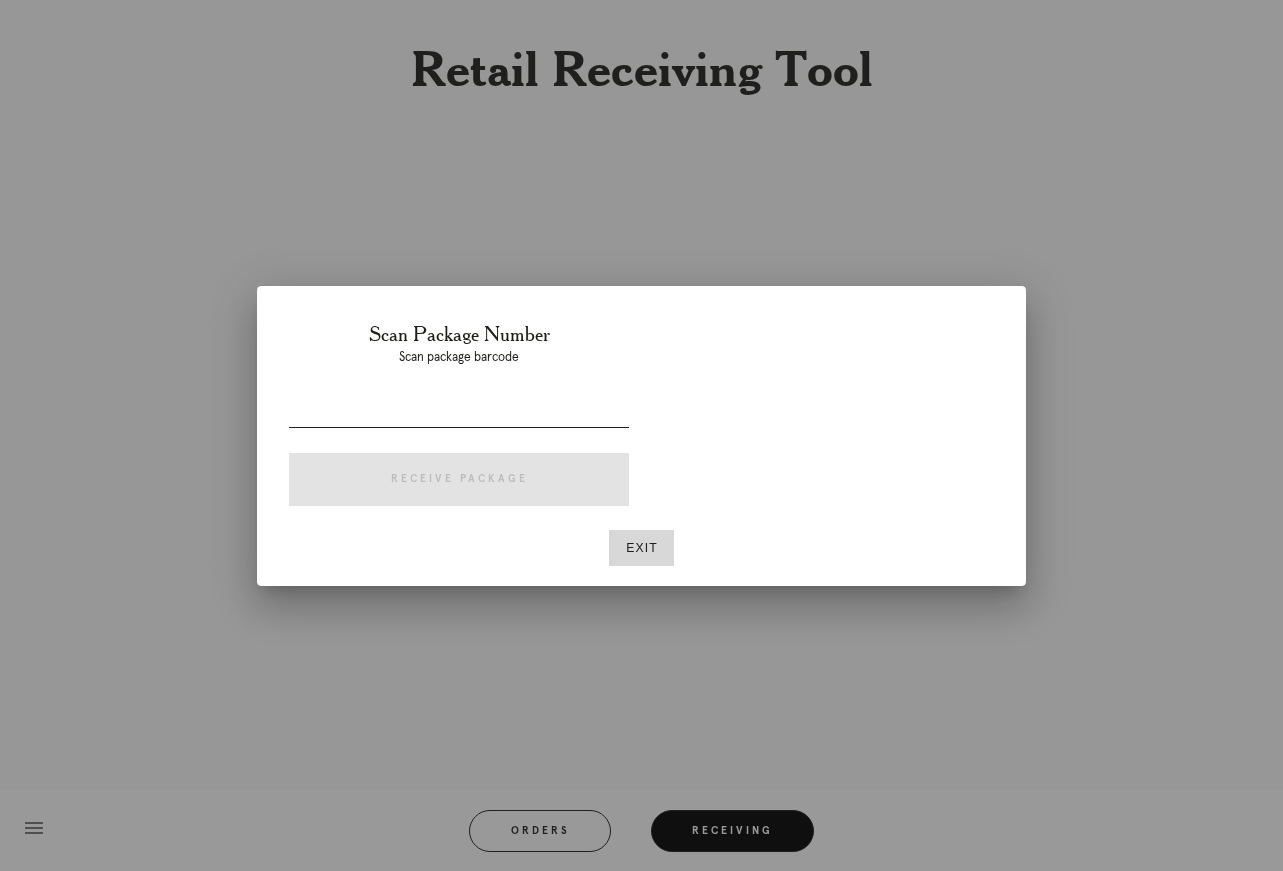 click at bounding box center (459, 411) 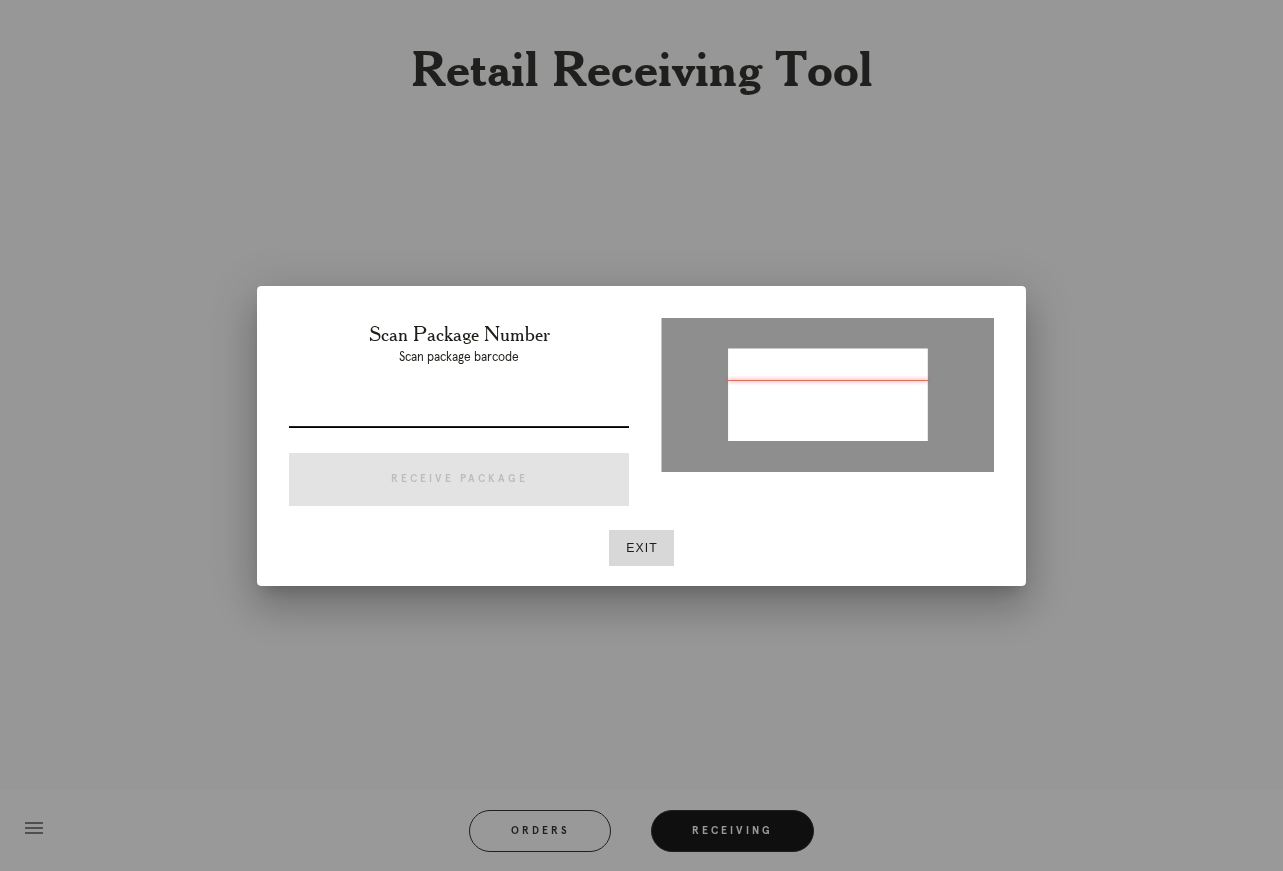 paste on "P222948376067380" 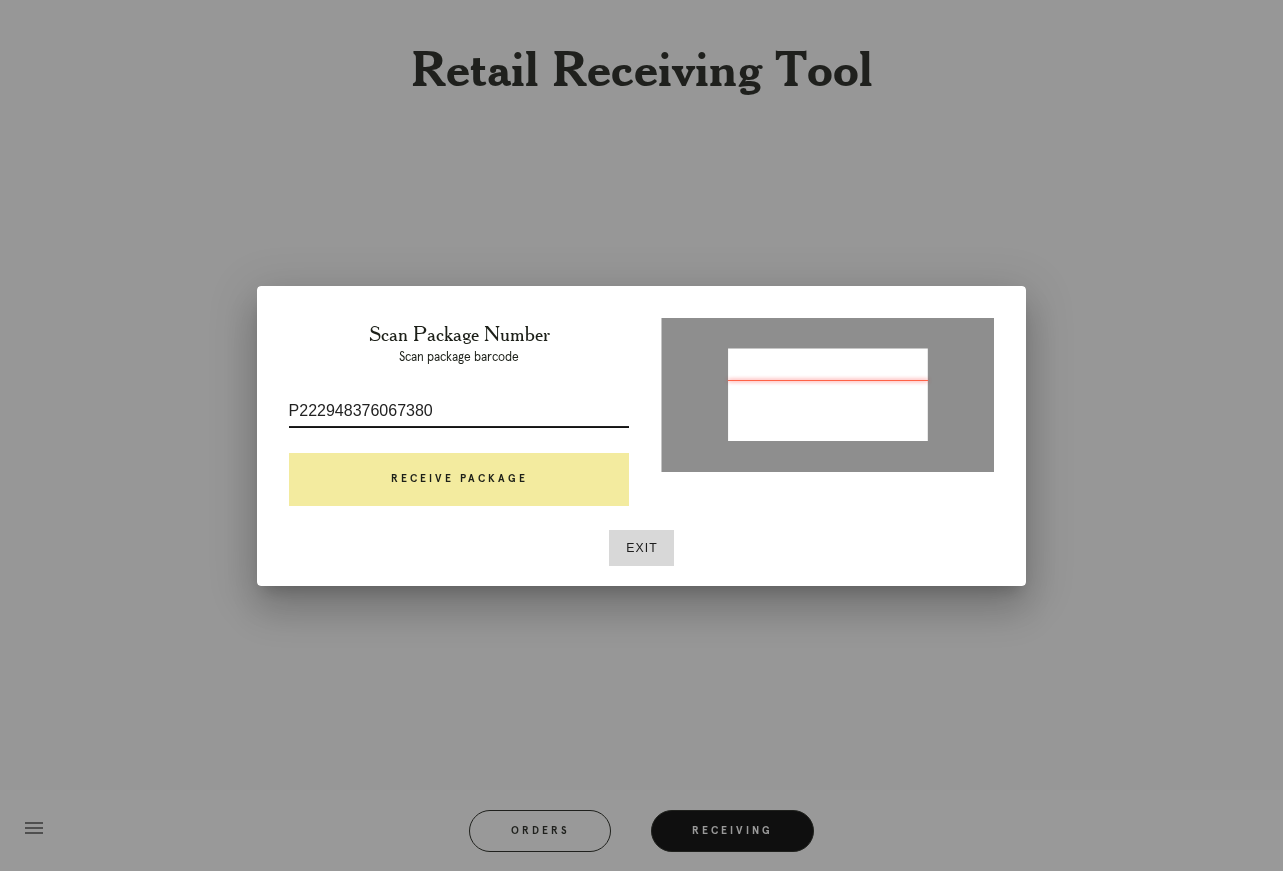 type on "P222948376067380" 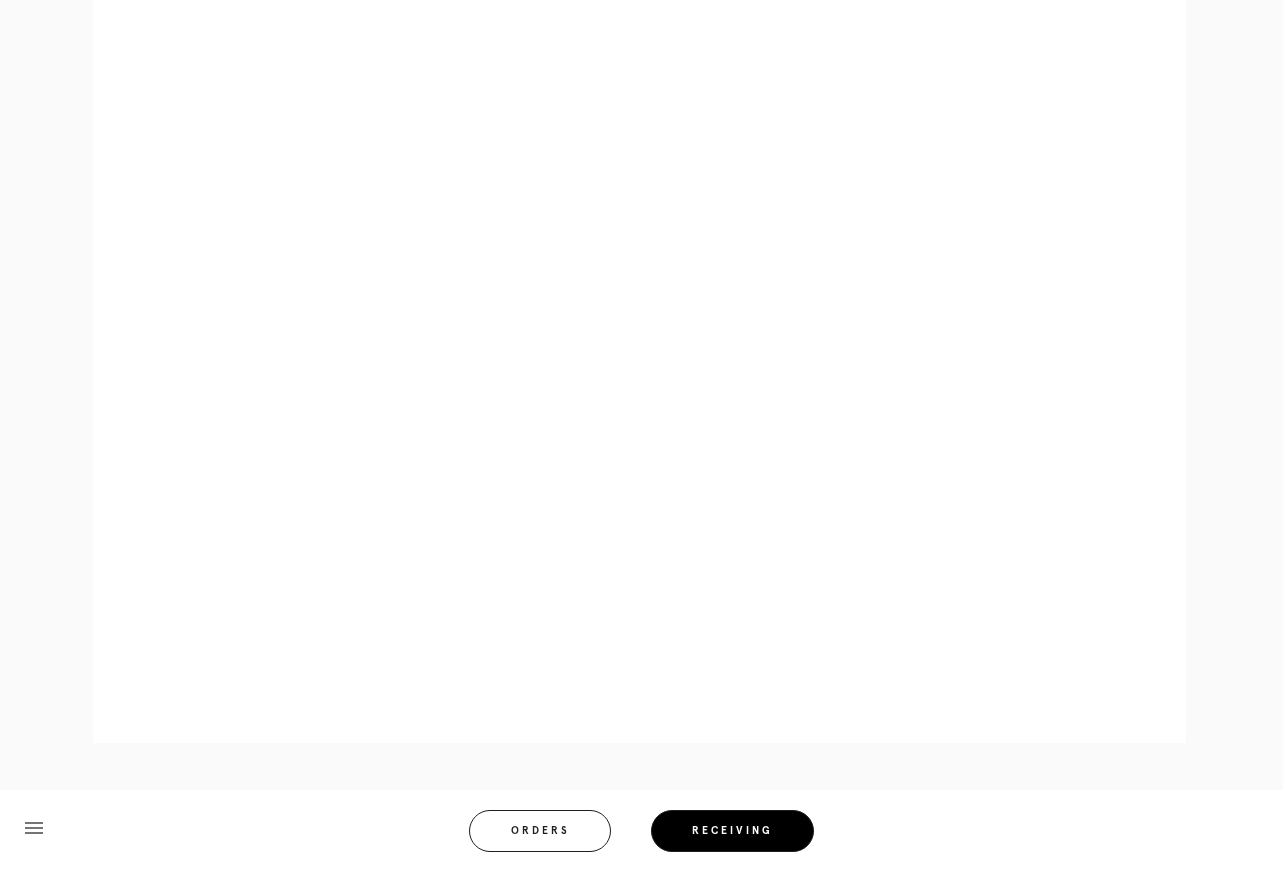 scroll, scrollTop: 780, scrollLeft: 0, axis: vertical 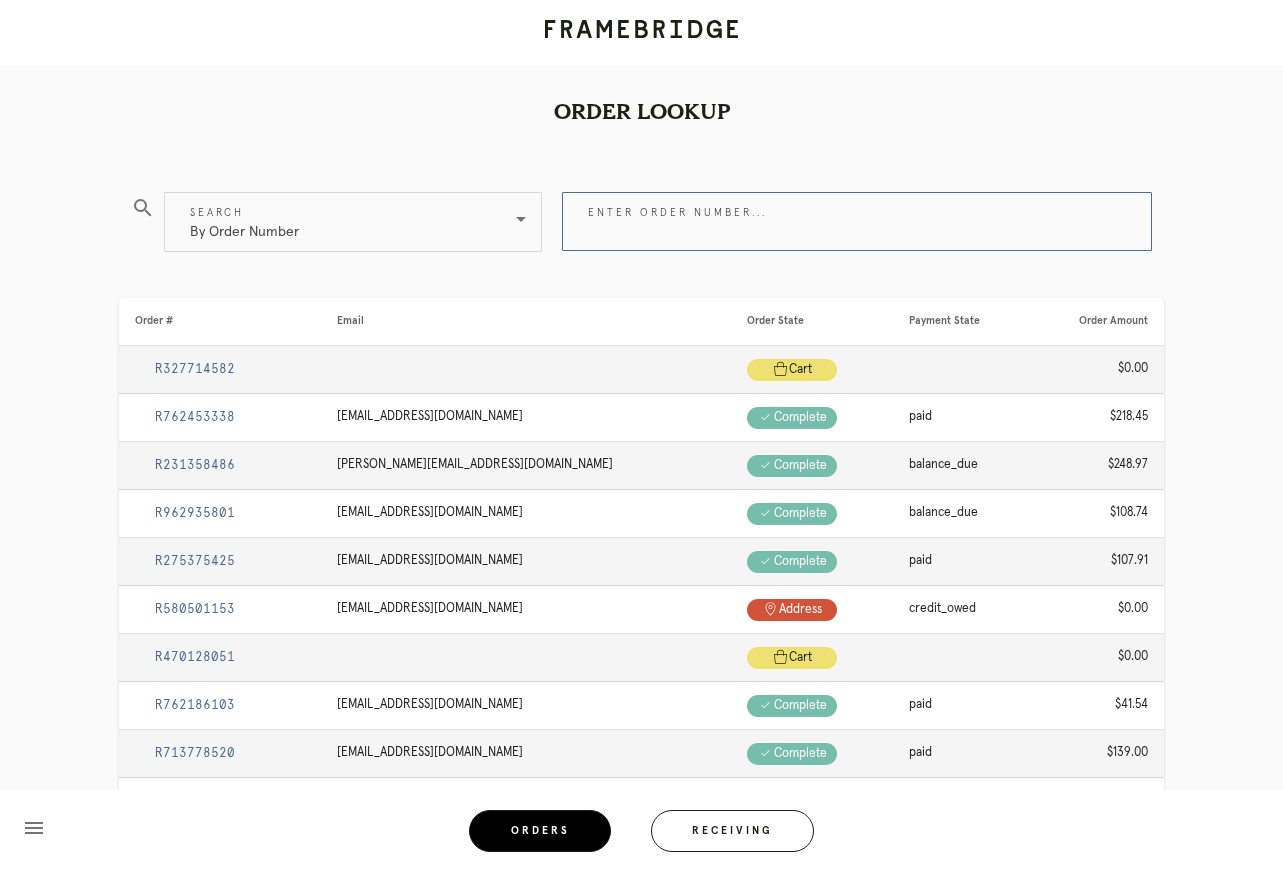 click on "Enter order number..." at bounding box center (857, 221) 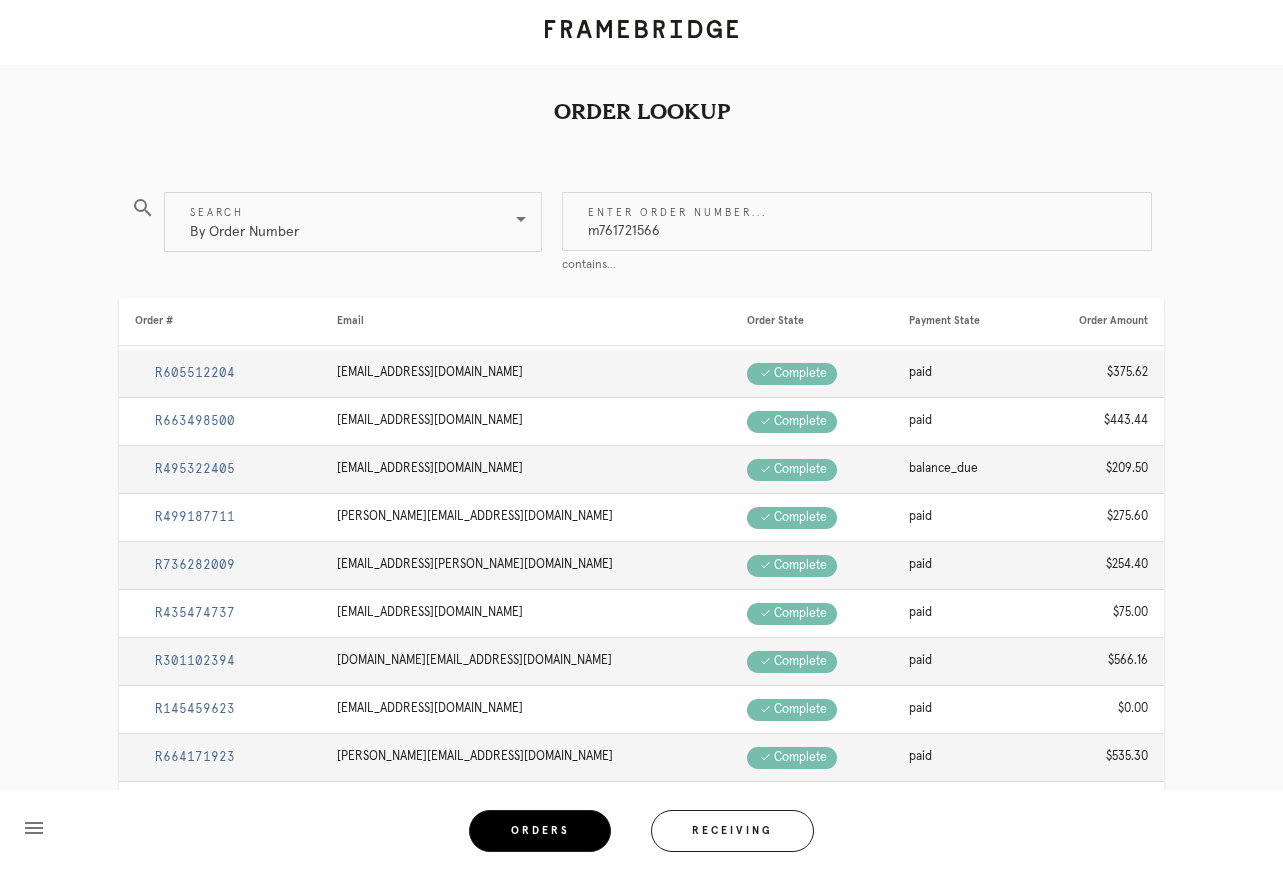 type on "m761721566" 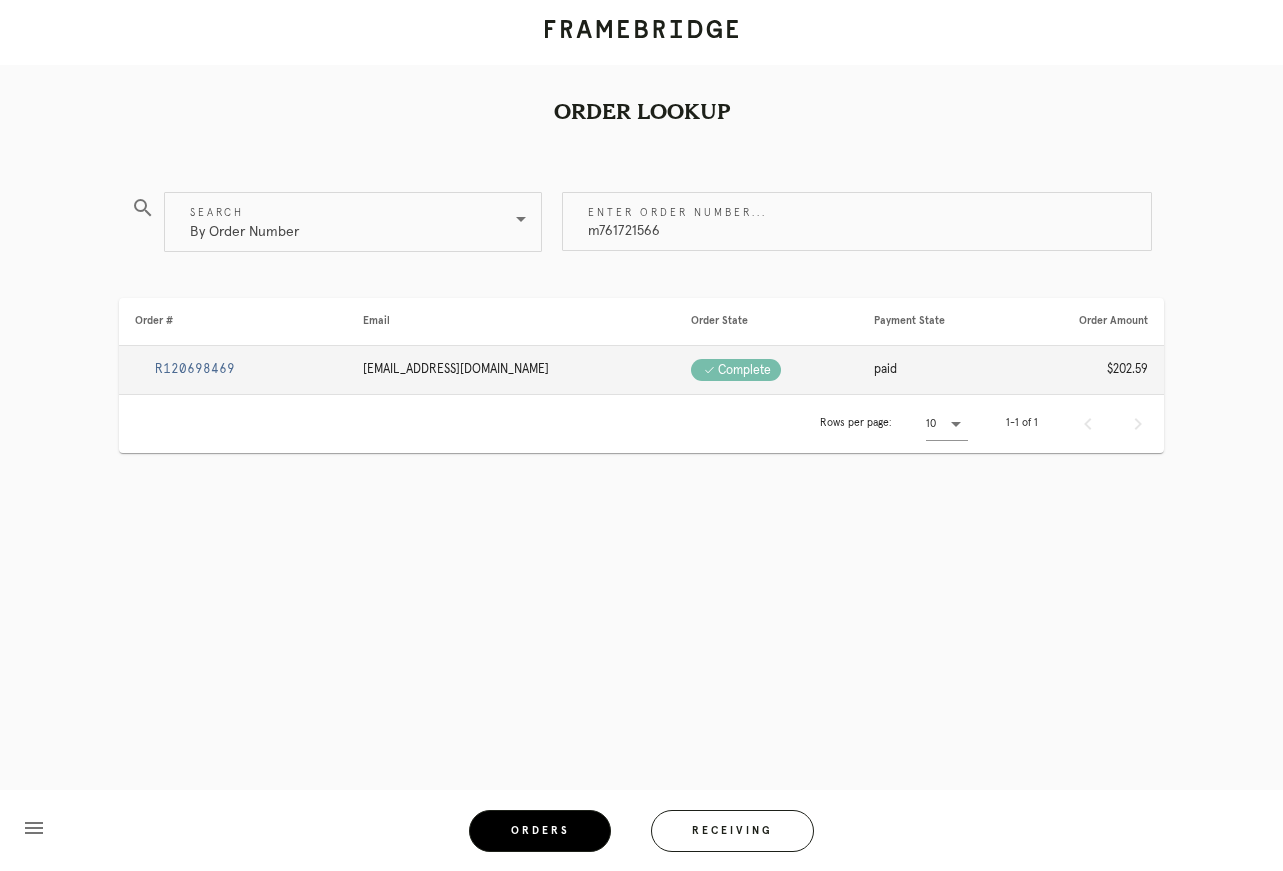 click on "R120698469" at bounding box center [195, 369] 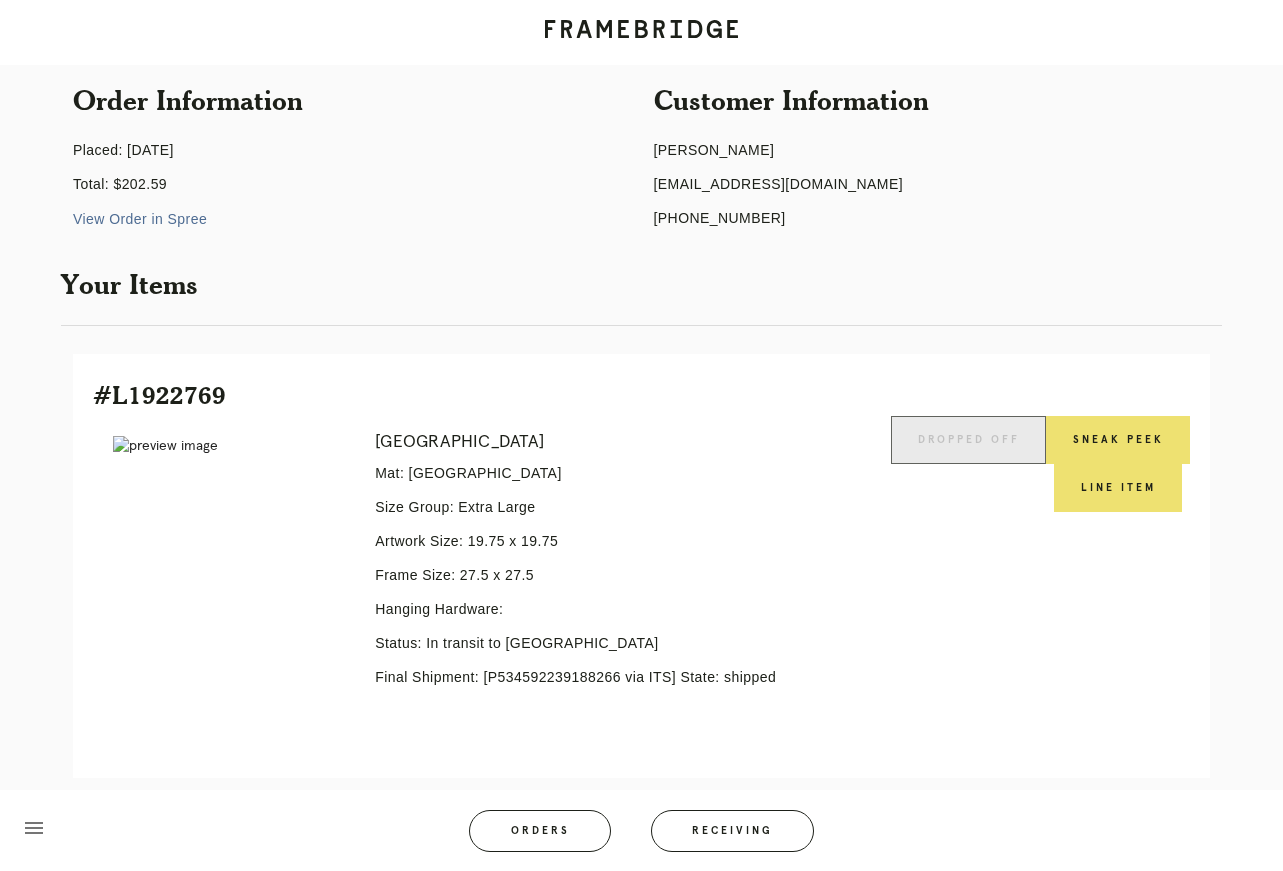 scroll, scrollTop: 175, scrollLeft: 0, axis: vertical 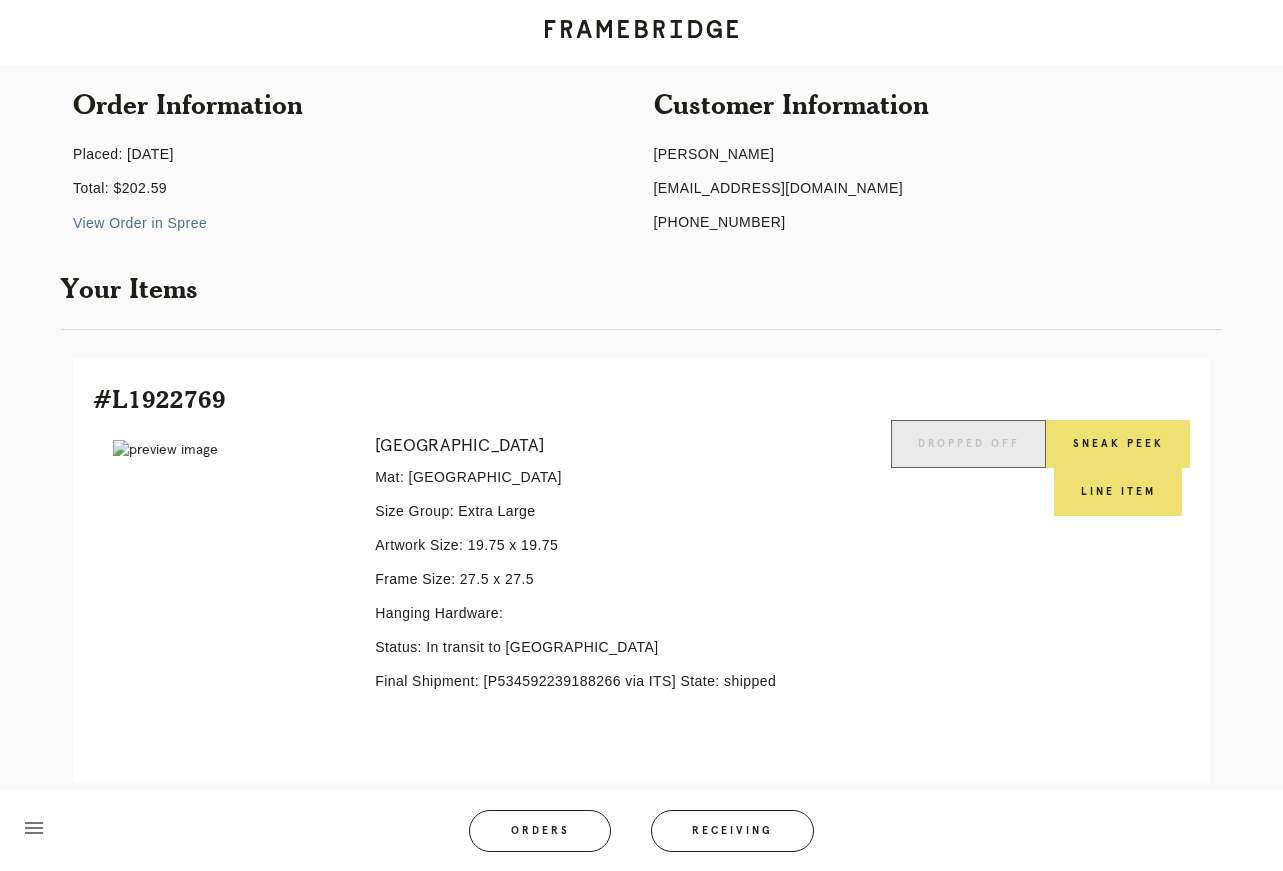 click on "Final Shipment:
[P534592239188266 via ITS] State: shipped" at bounding box center [595, 681] 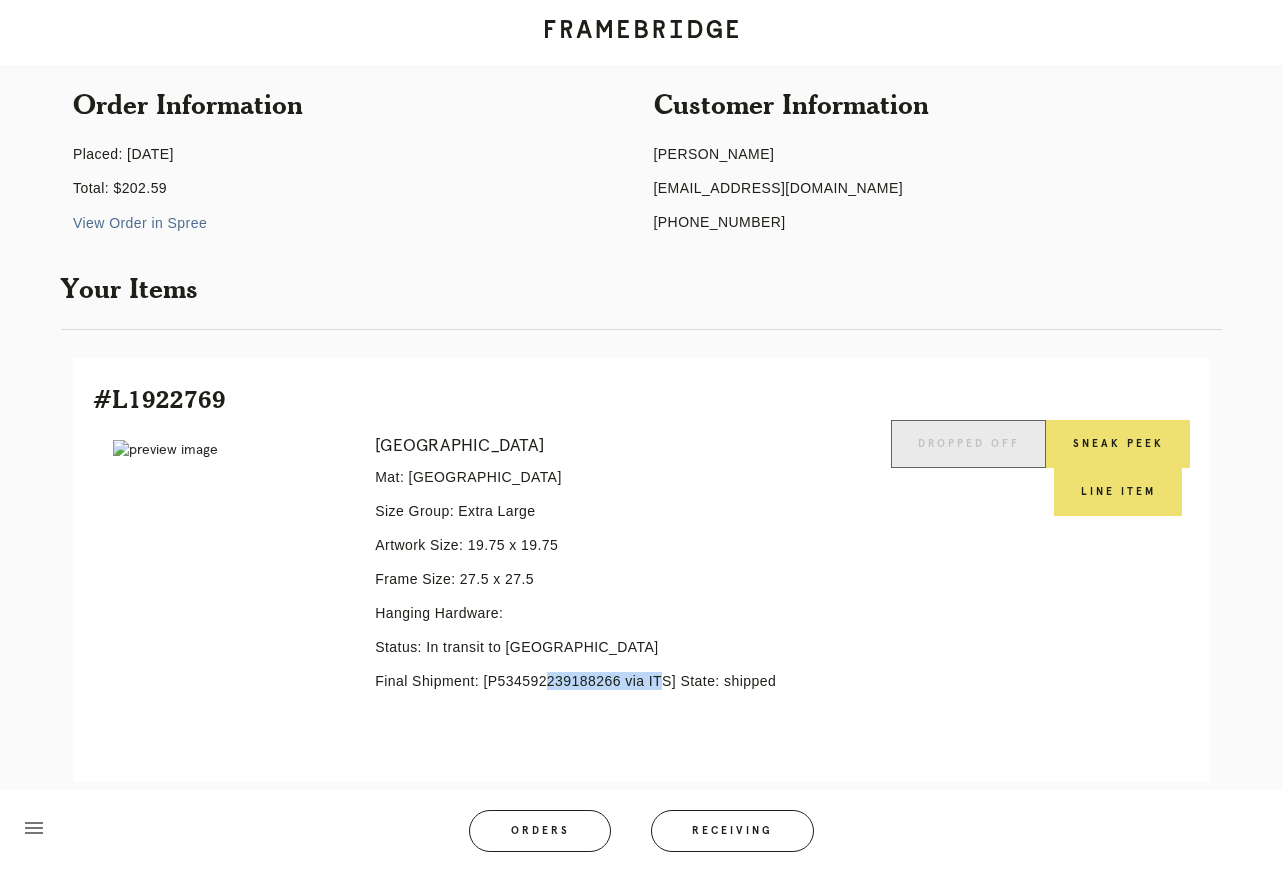 click on "Final Shipment:
[P534592239188266 via ITS] State: shipped" at bounding box center [595, 681] 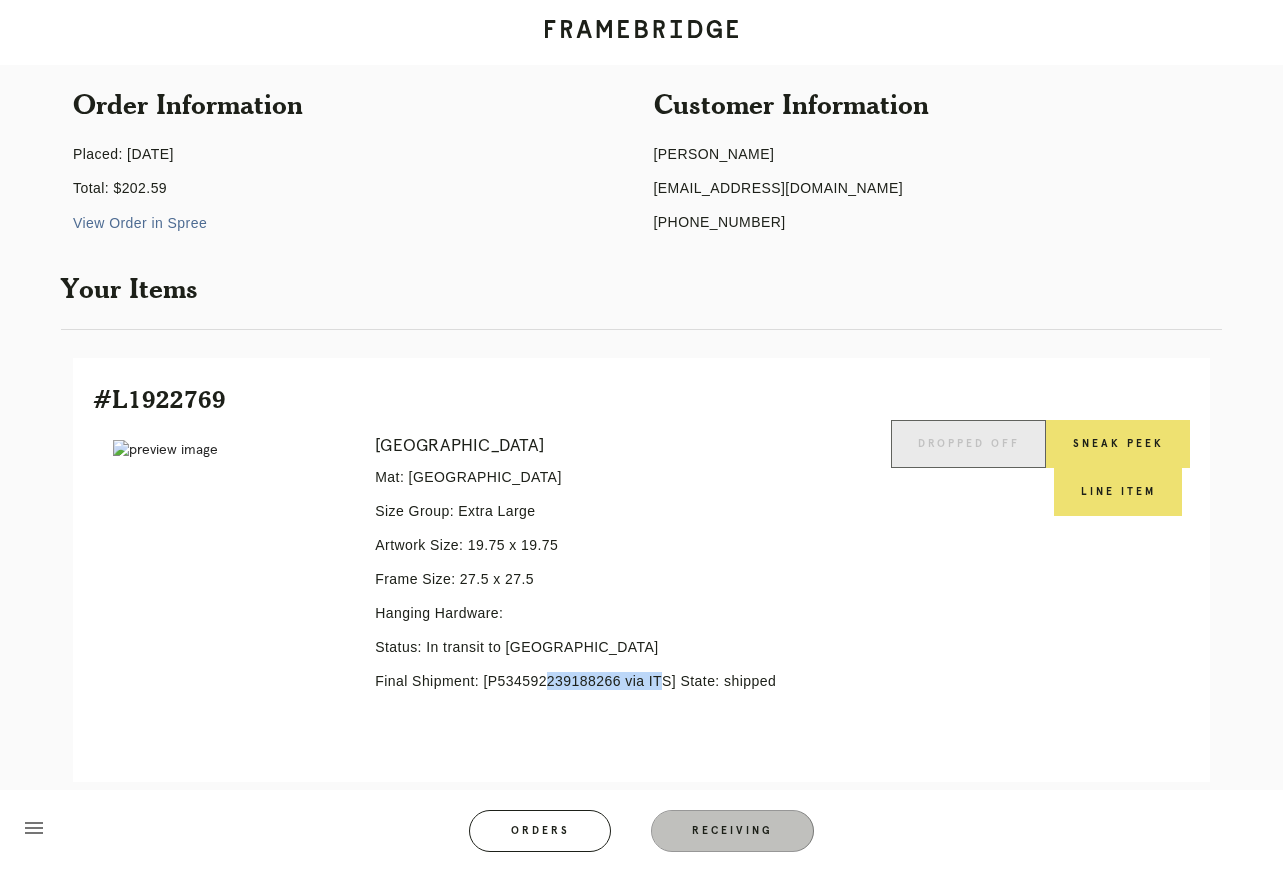 click on "Receiving" at bounding box center (733, 831) 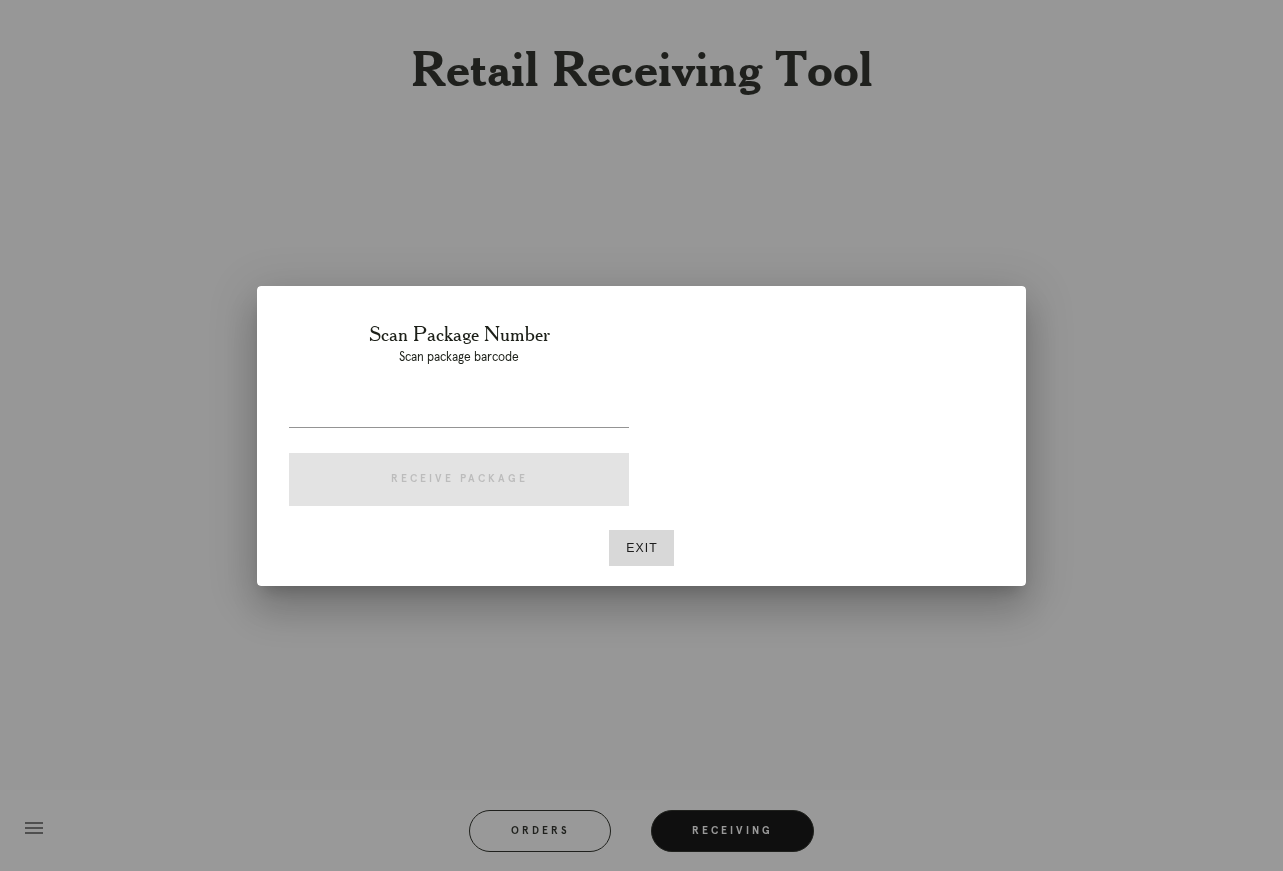 scroll, scrollTop: 0, scrollLeft: 0, axis: both 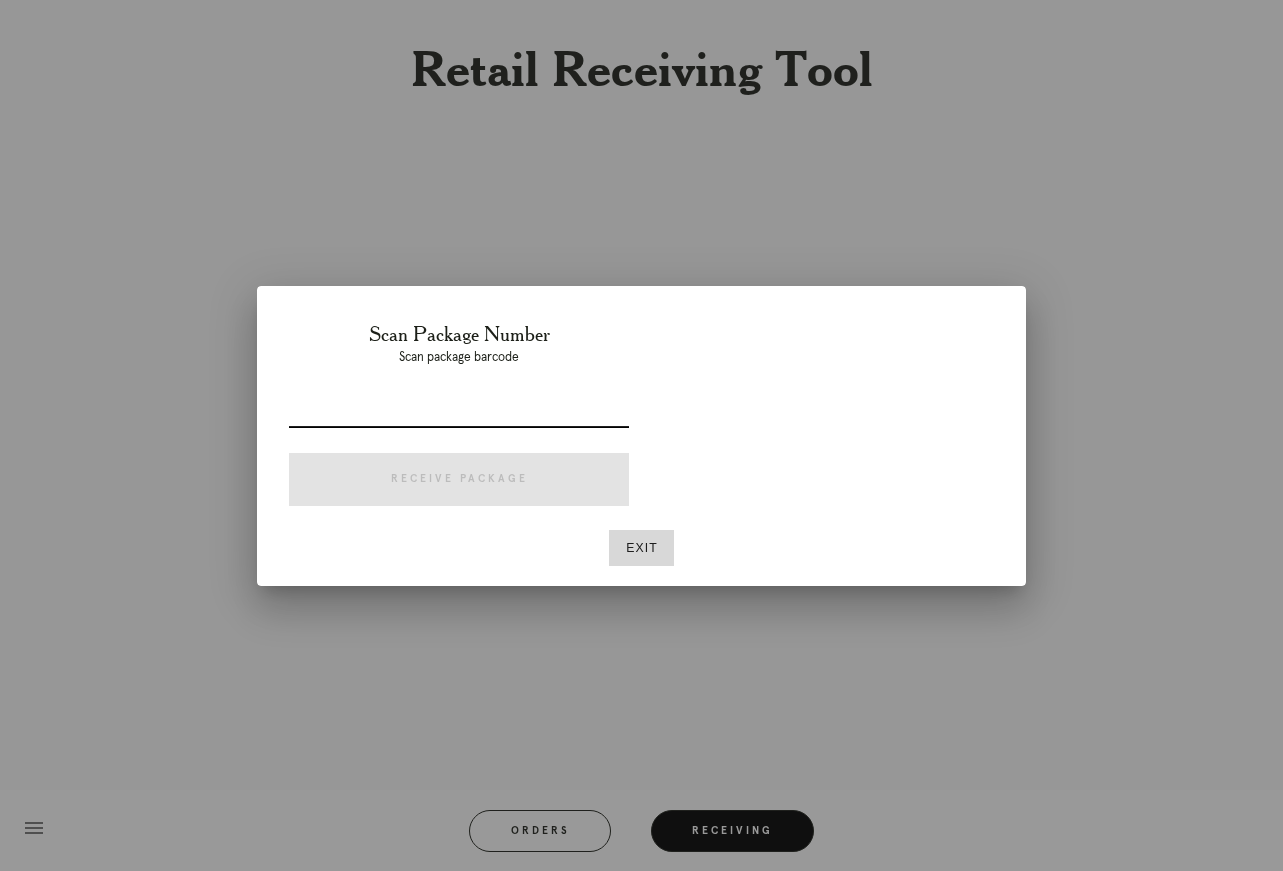 click at bounding box center (459, 411) 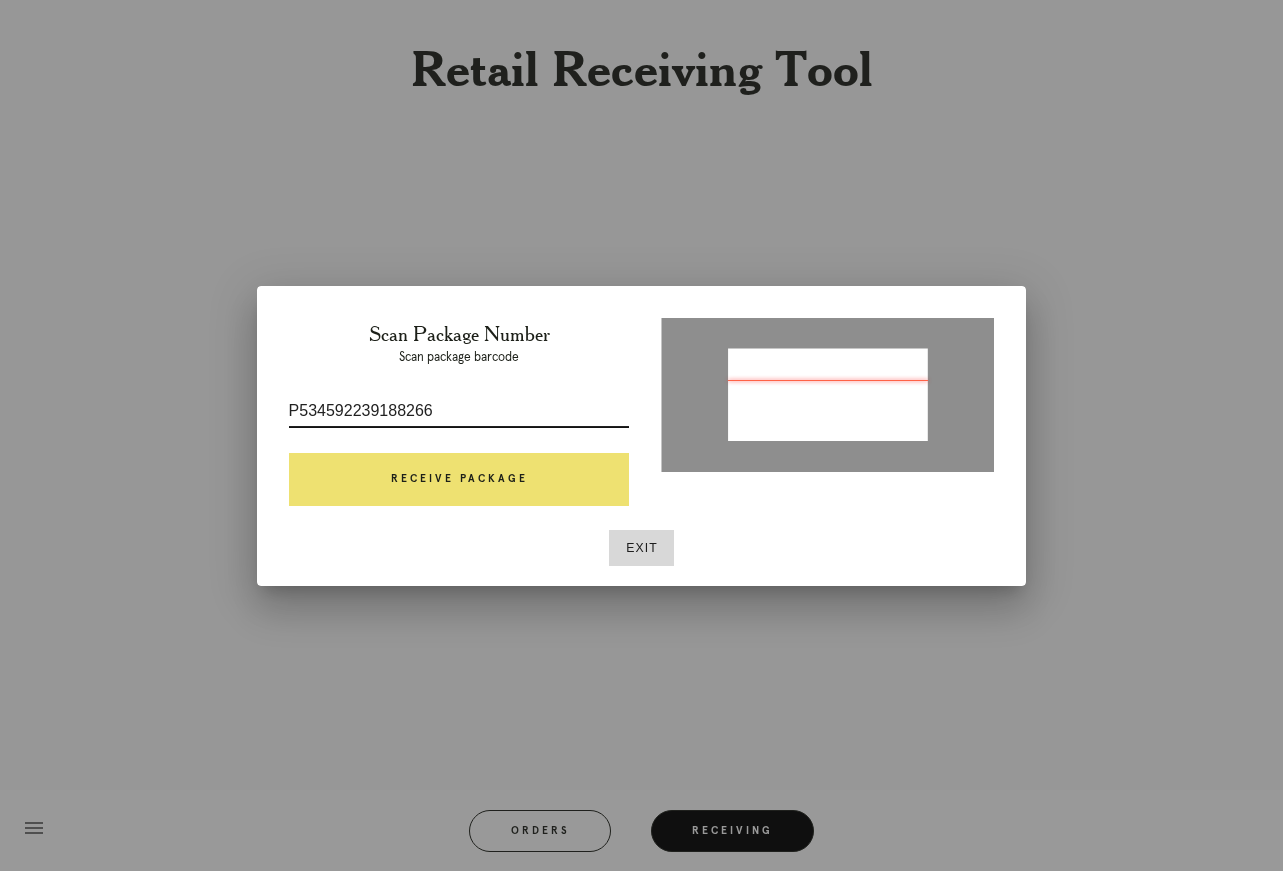 type on "P534592239188266" 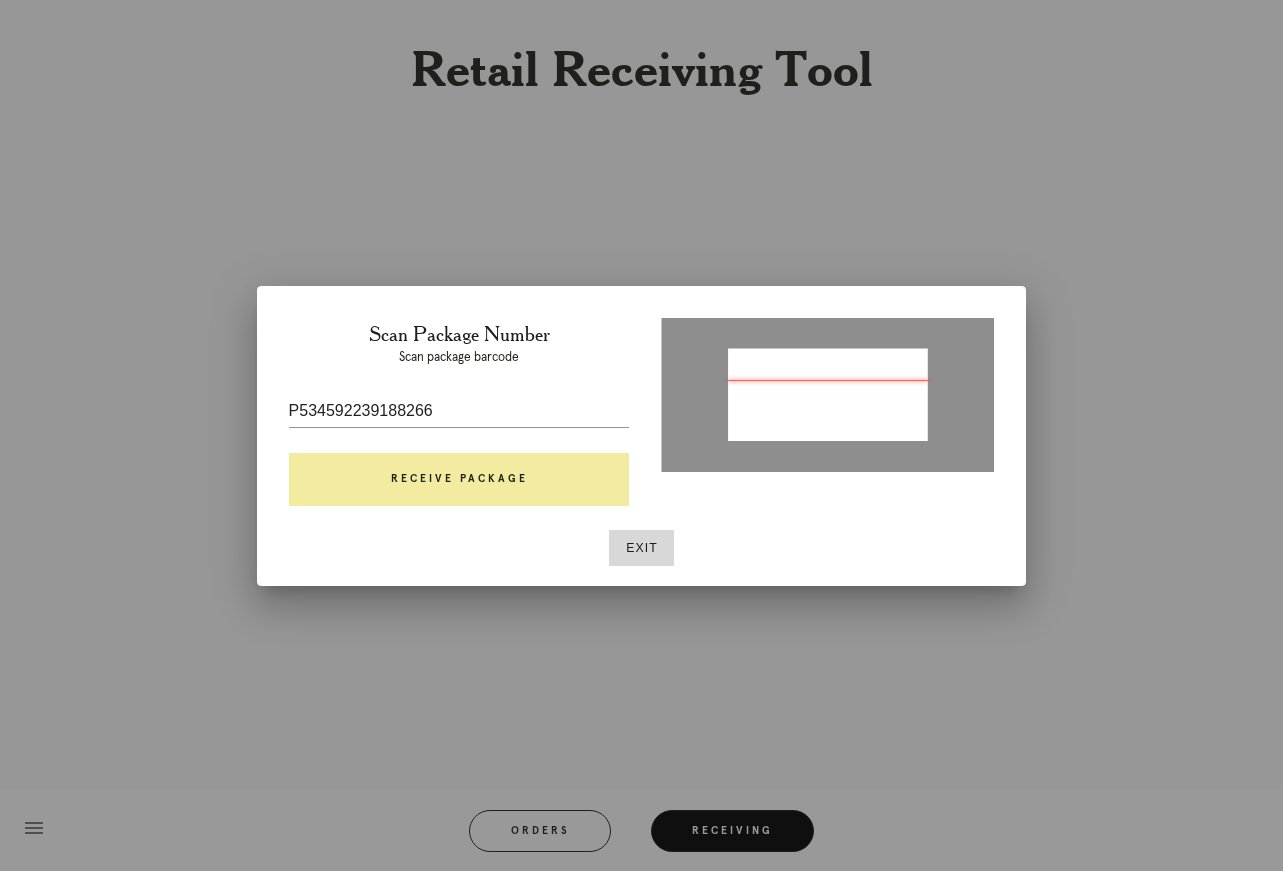 click on "Receive Package" at bounding box center [459, 480] 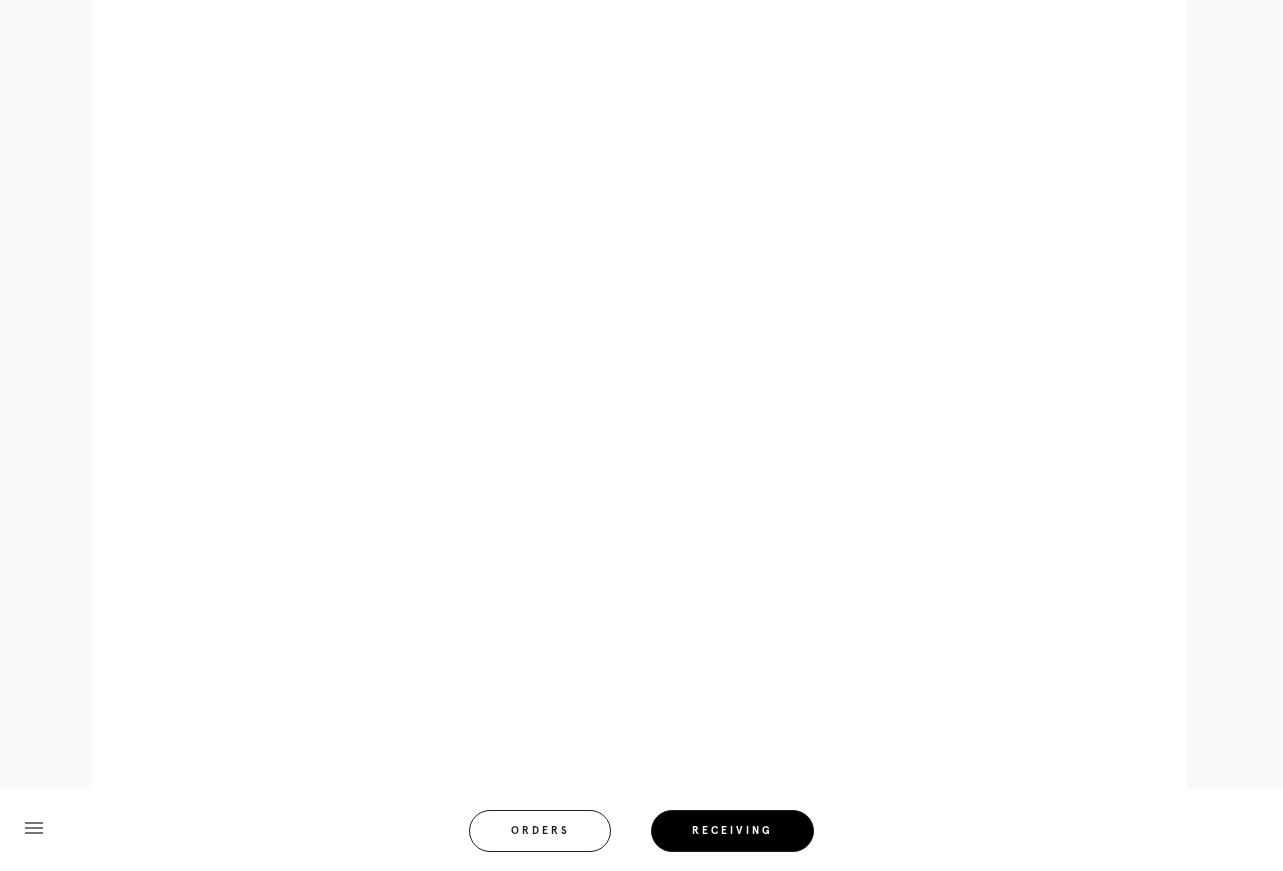 scroll, scrollTop: 774, scrollLeft: 0, axis: vertical 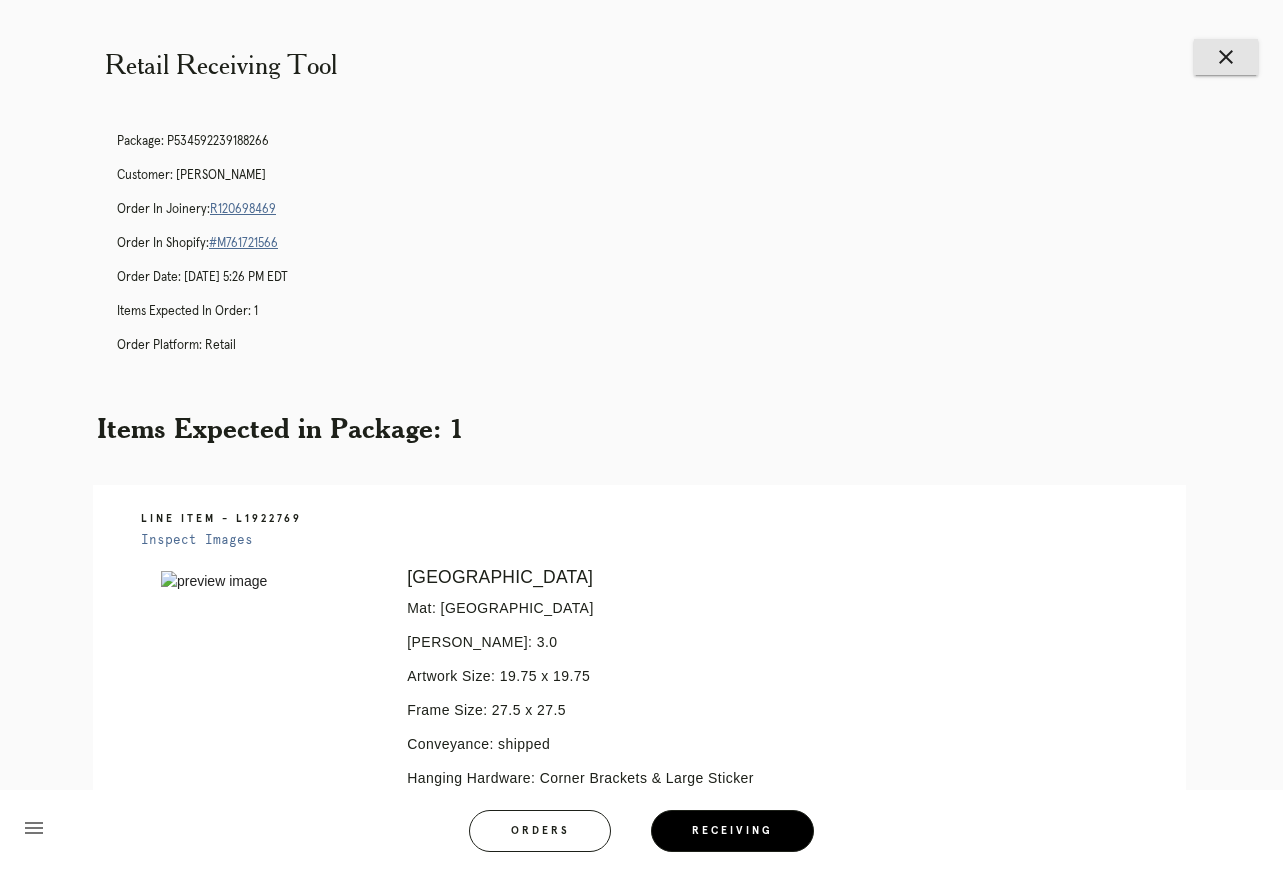click on "close" at bounding box center (1226, 57) 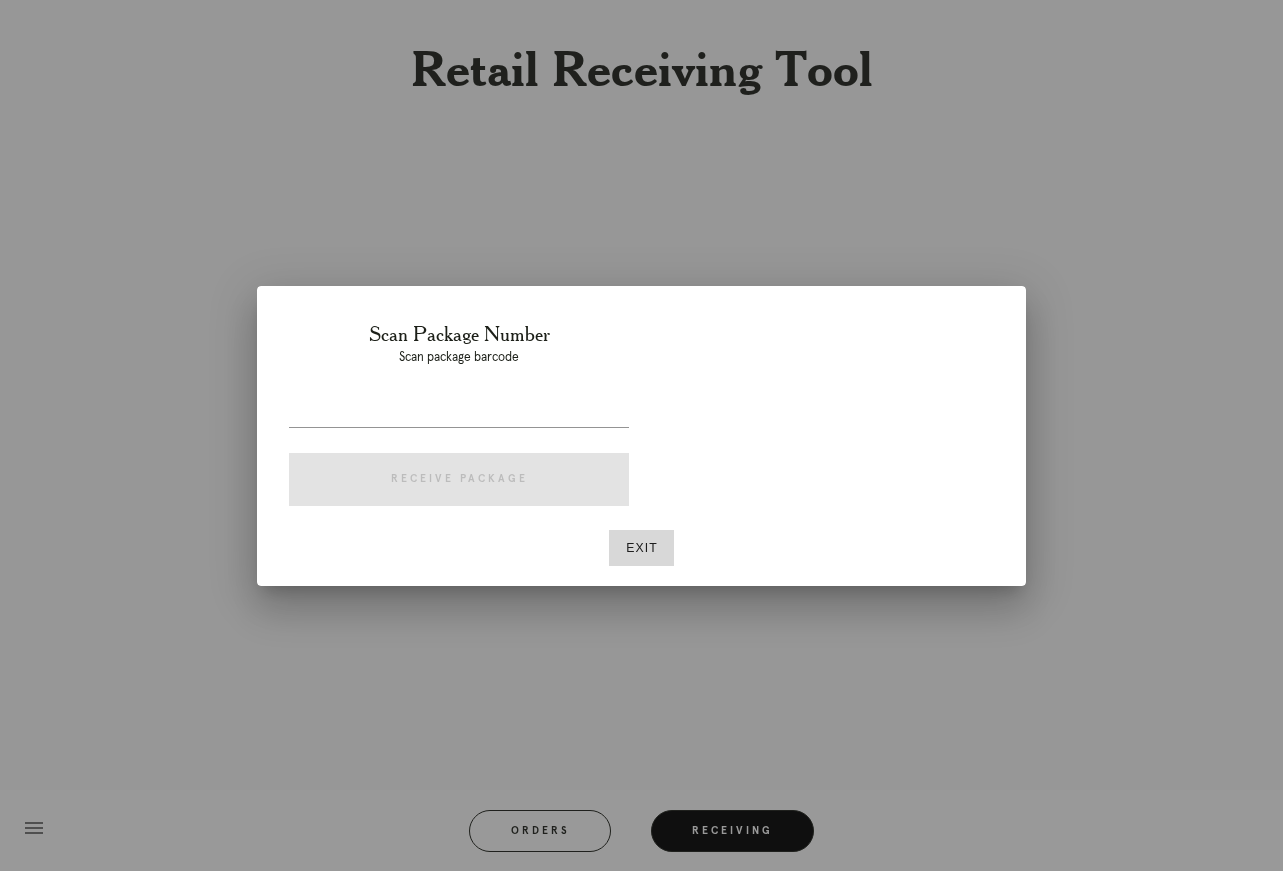 scroll, scrollTop: 0, scrollLeft: 0, axis: both 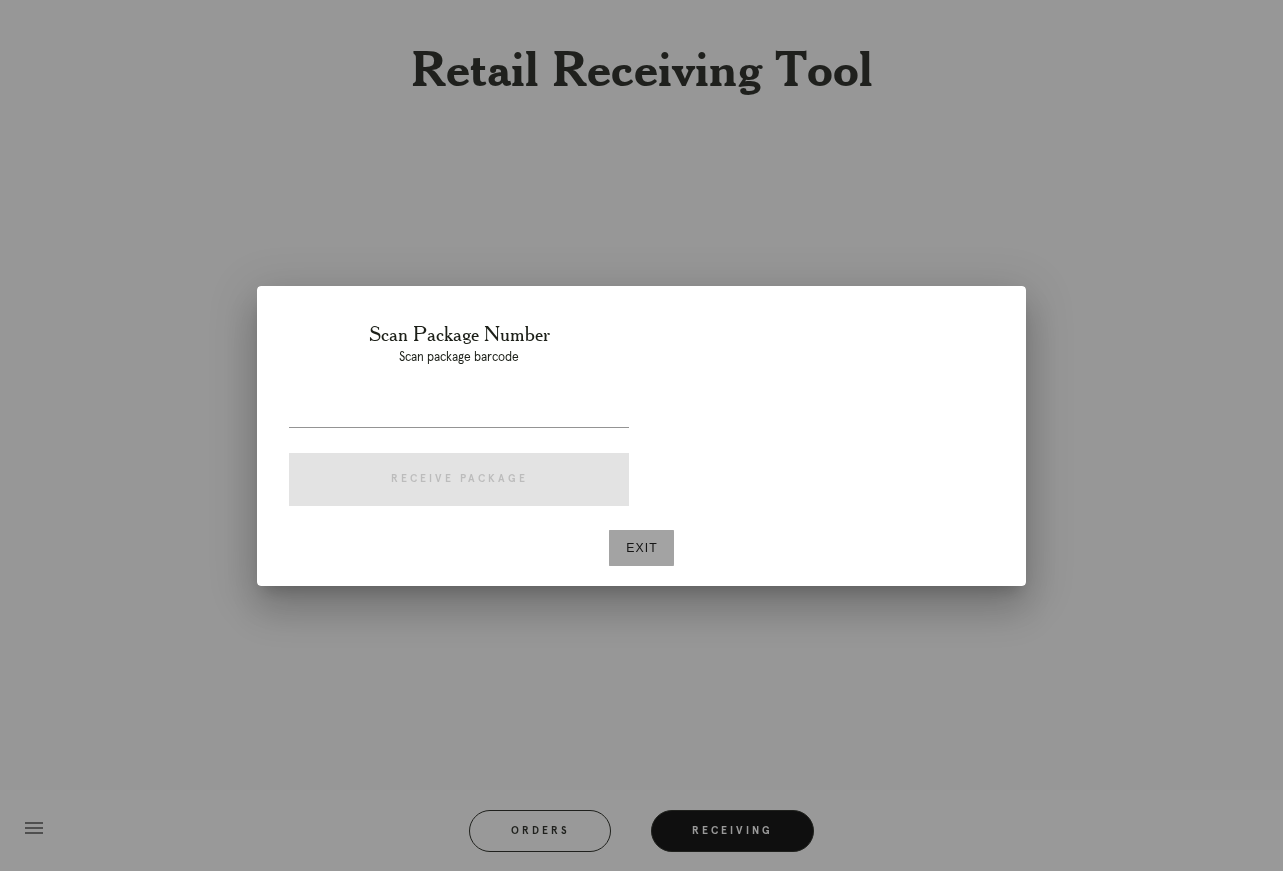 click on "Exit" at bounding box center [641, 548] 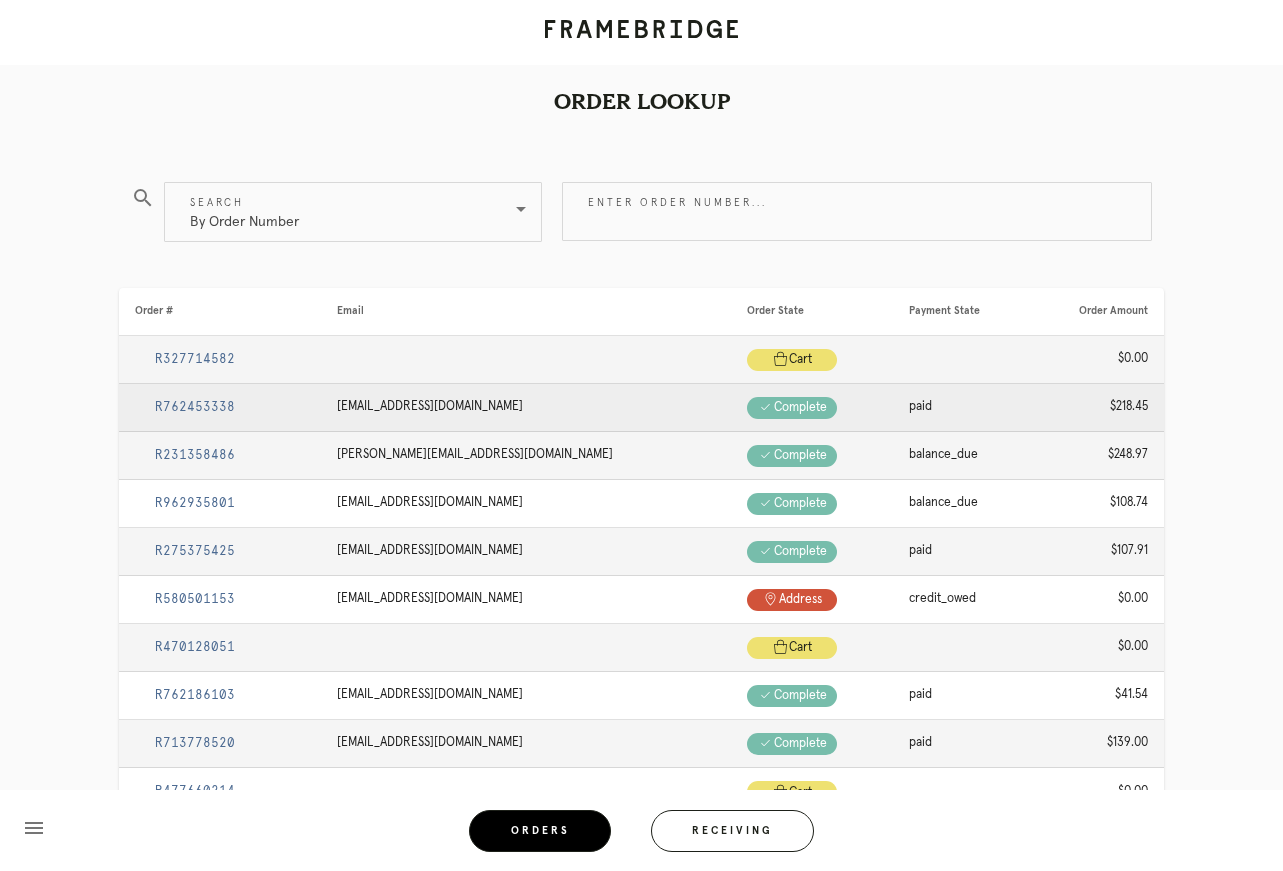 scroll, scrollTop: 0, scrollLeft: 0, axis: both 